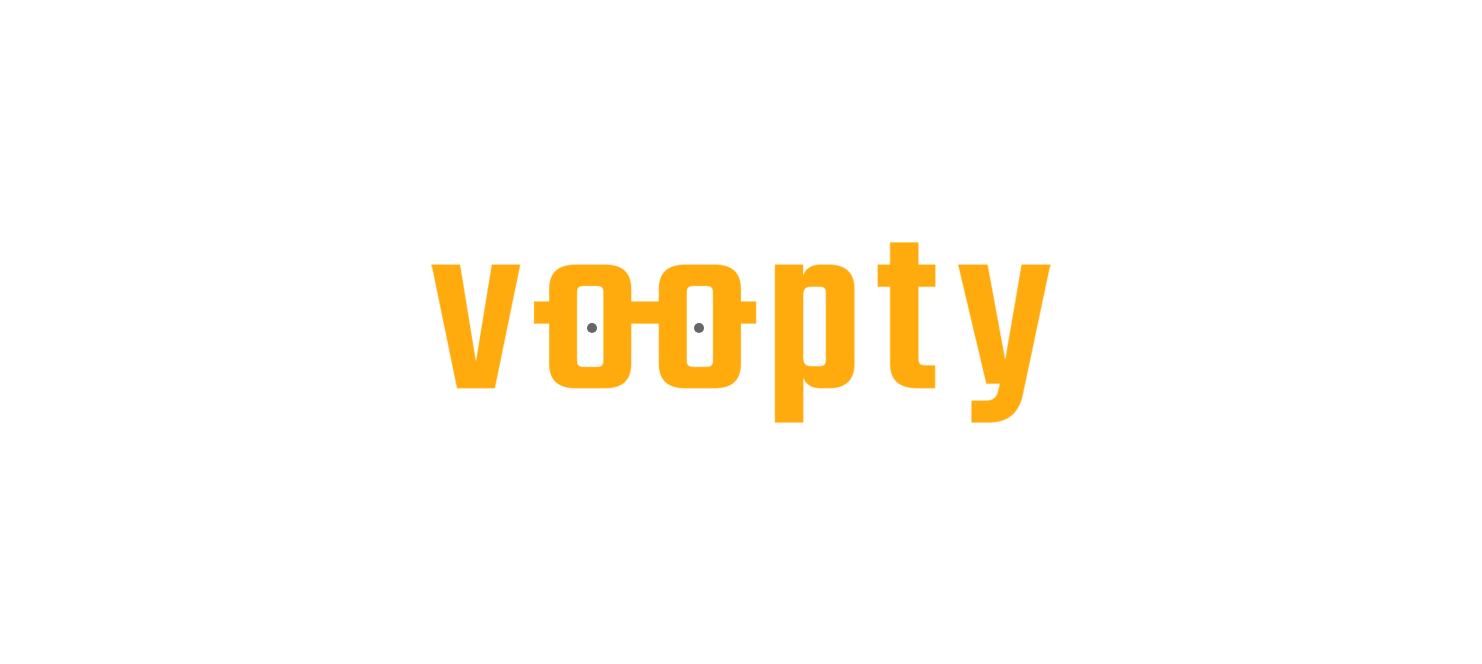 scroll, scrollTop: 0, scrollLeft: 0, axis: both 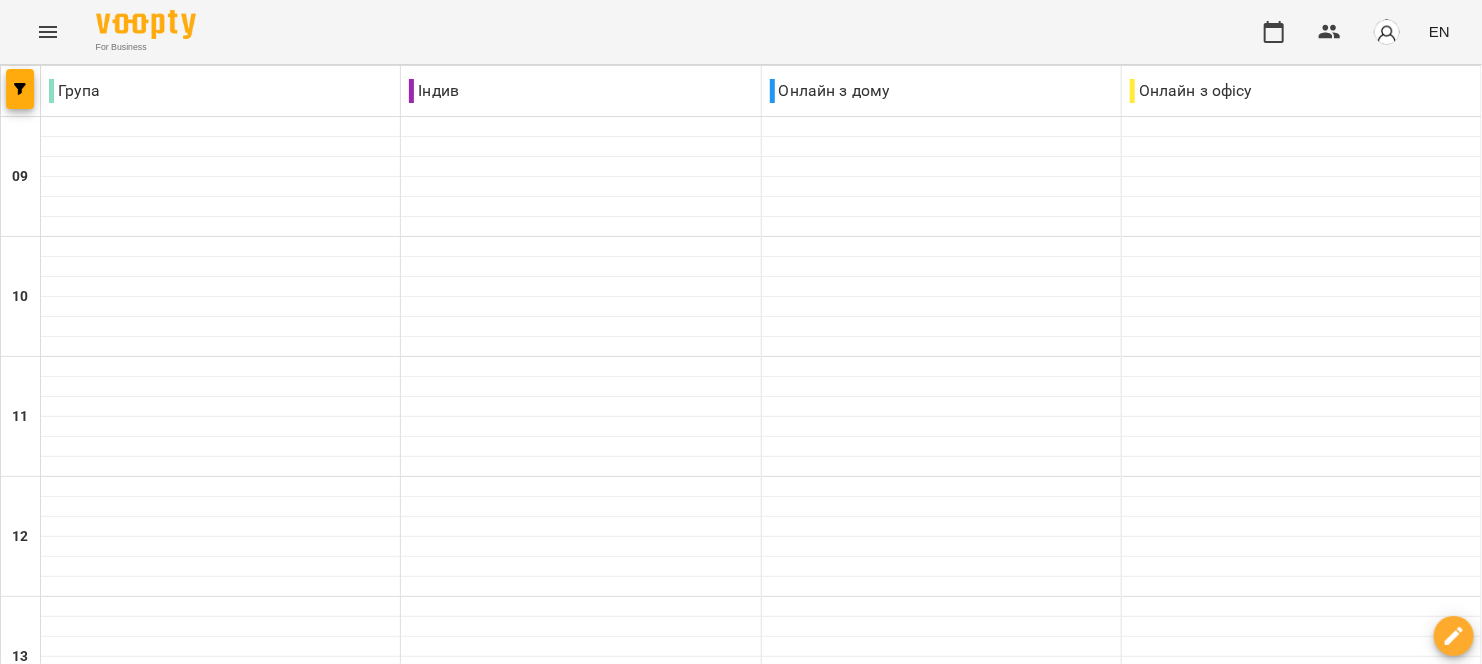 click on "[DAY] [DAY_NUM] [MONTH]" at bounding box center [44, 1829] 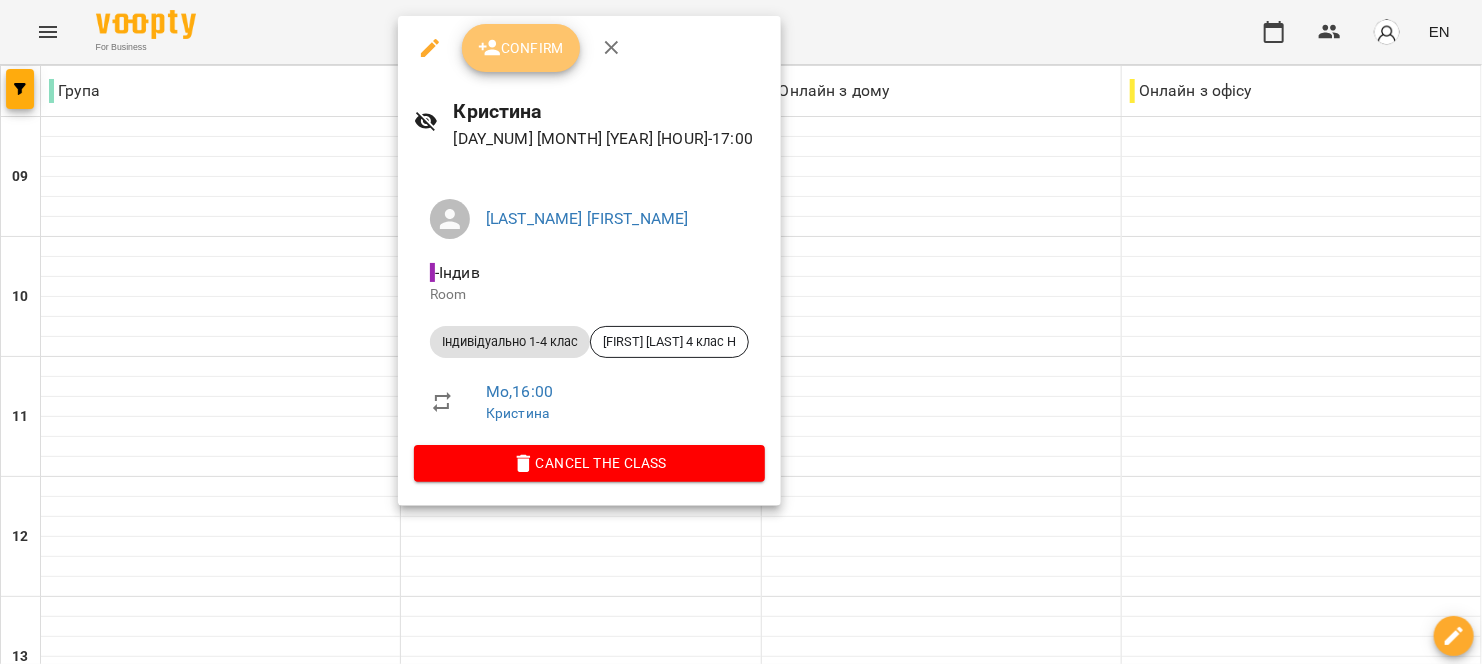 click on "Confirm" at bounding box center [521, 48] 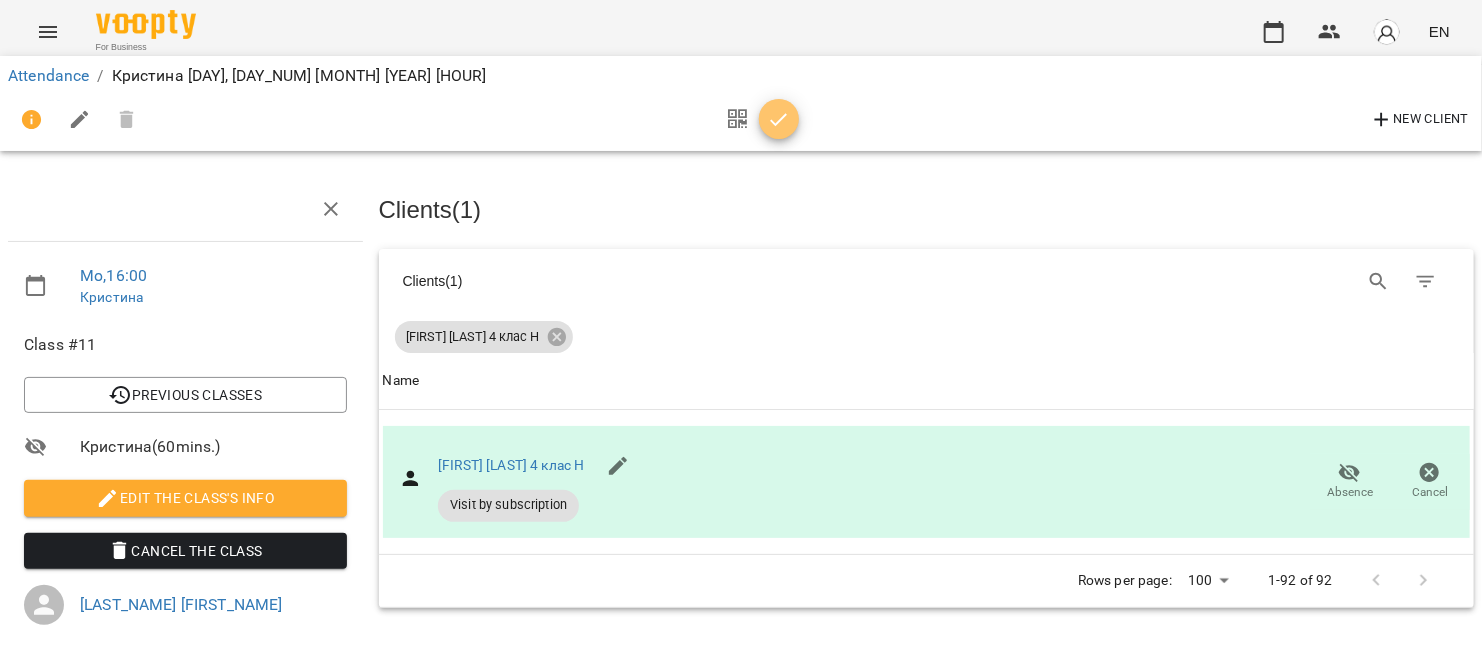 click 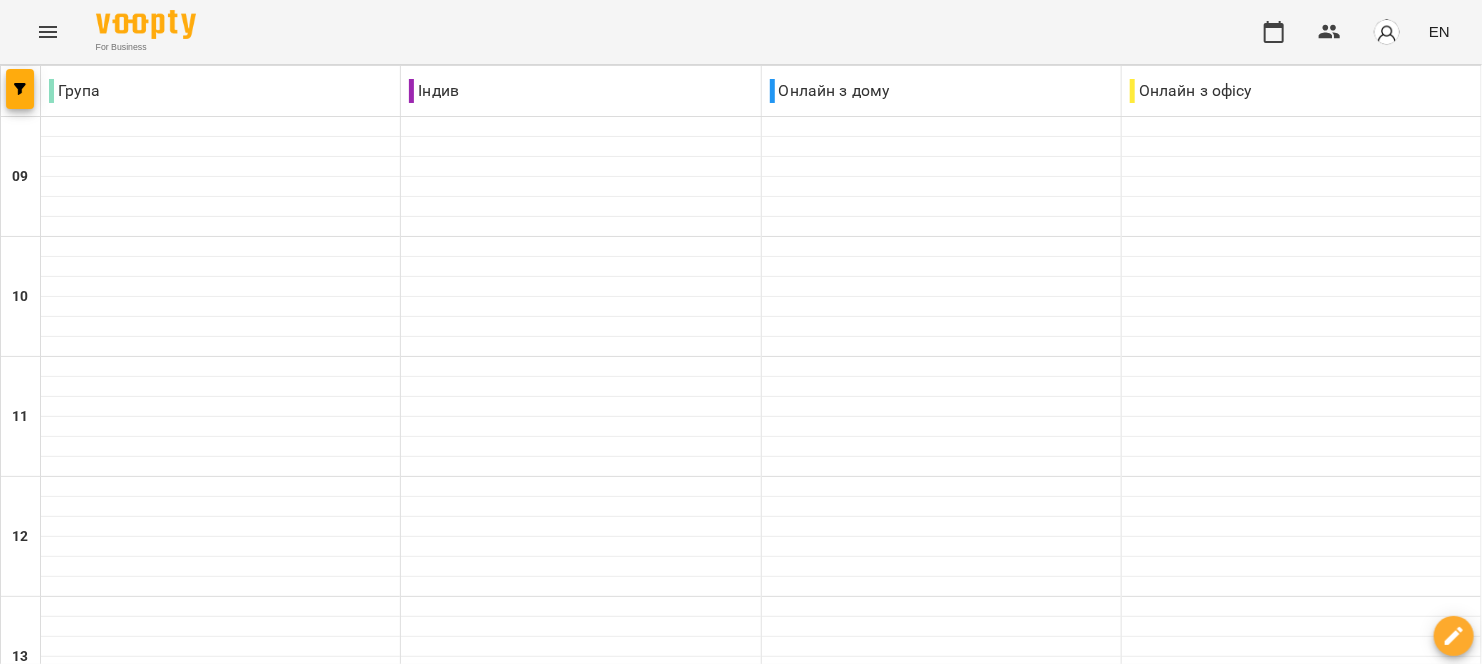 scroll, scrollTop: 800, scrollLeft: 0, axis: vertical 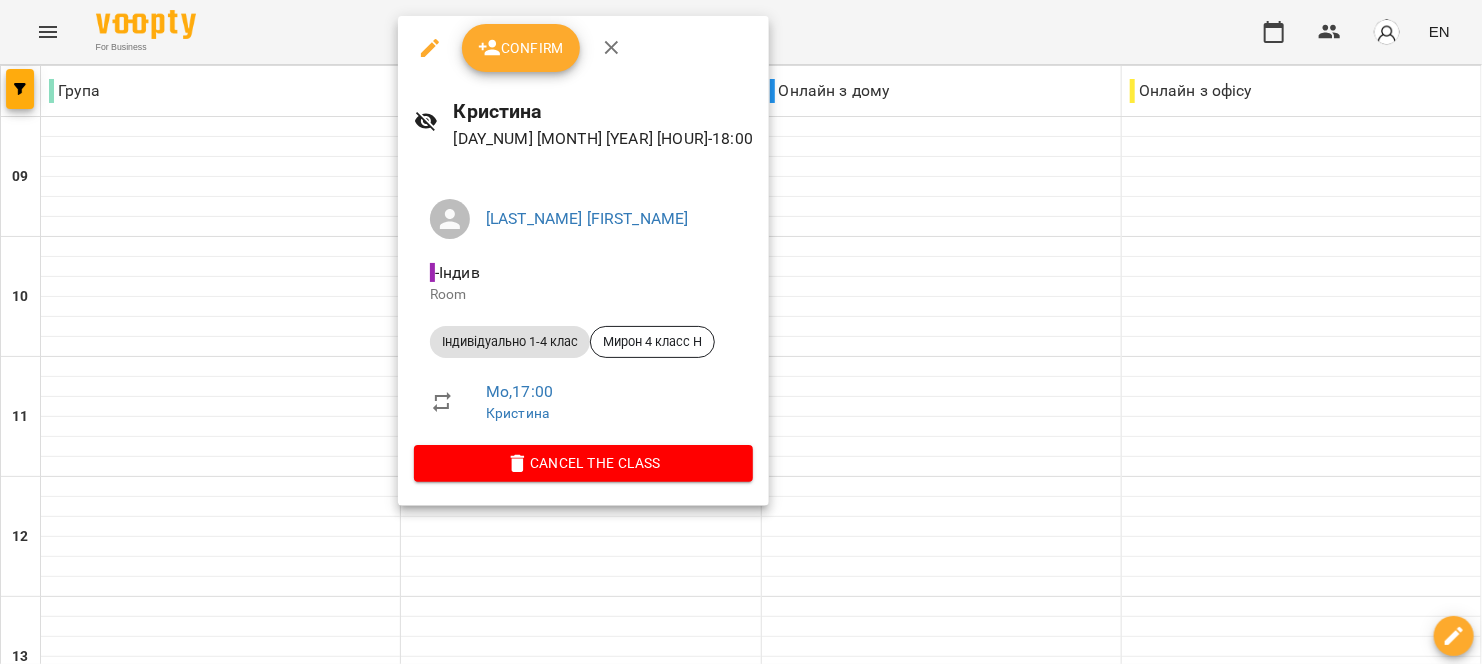 click on "Confirm" at bounding box center (521, 48) 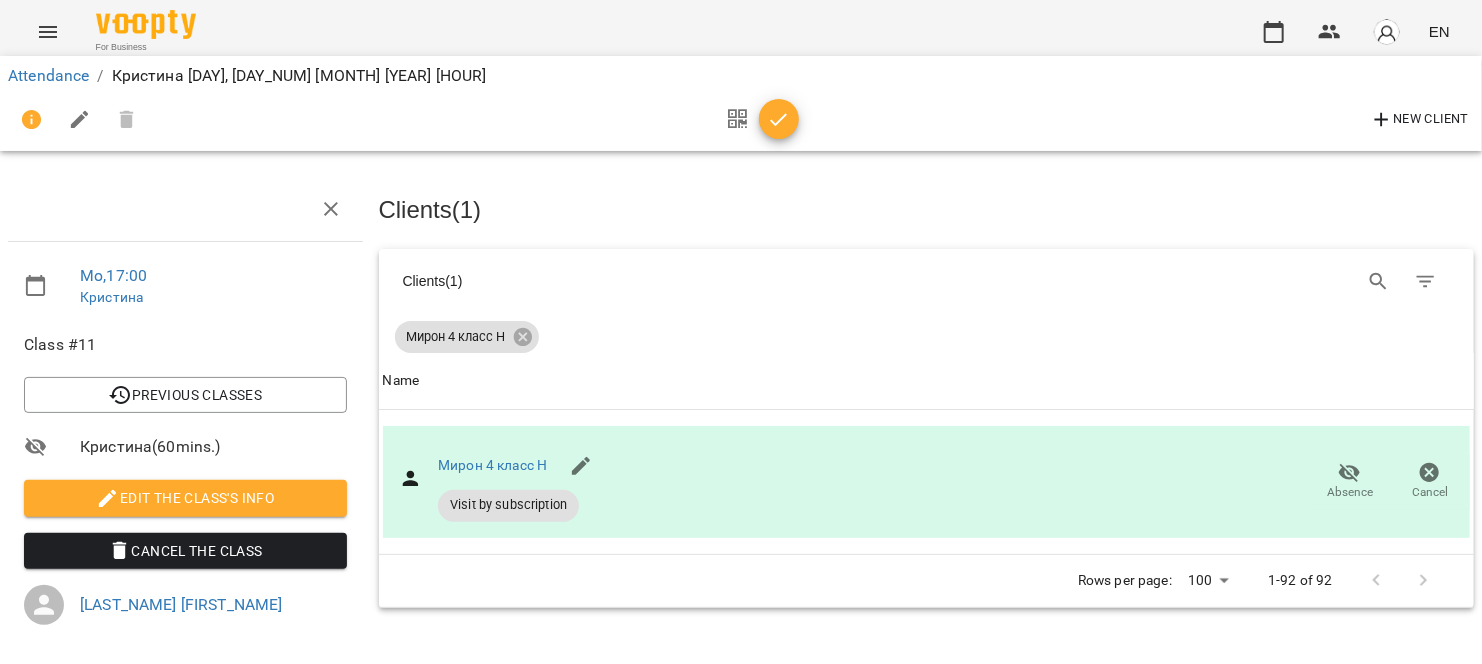 click 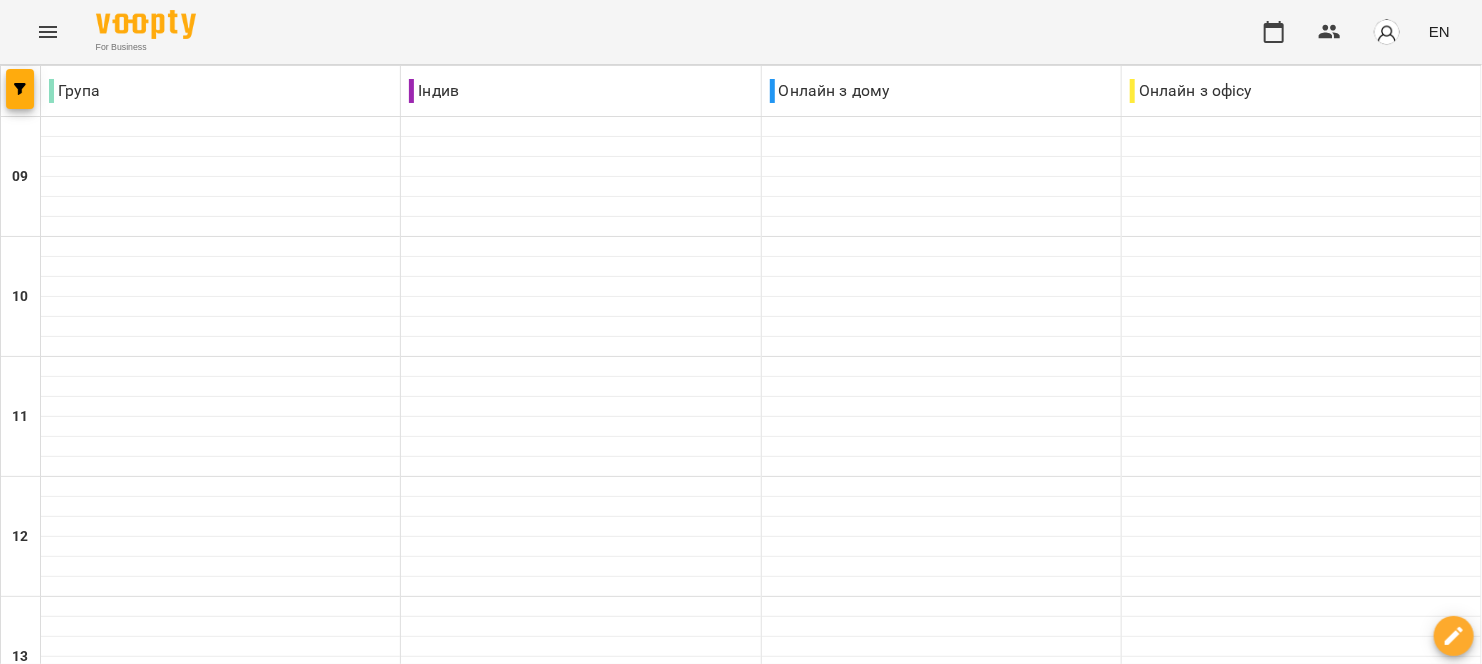 scroll, scrollTop: 800, scrollLeft: 0, axis: vertical 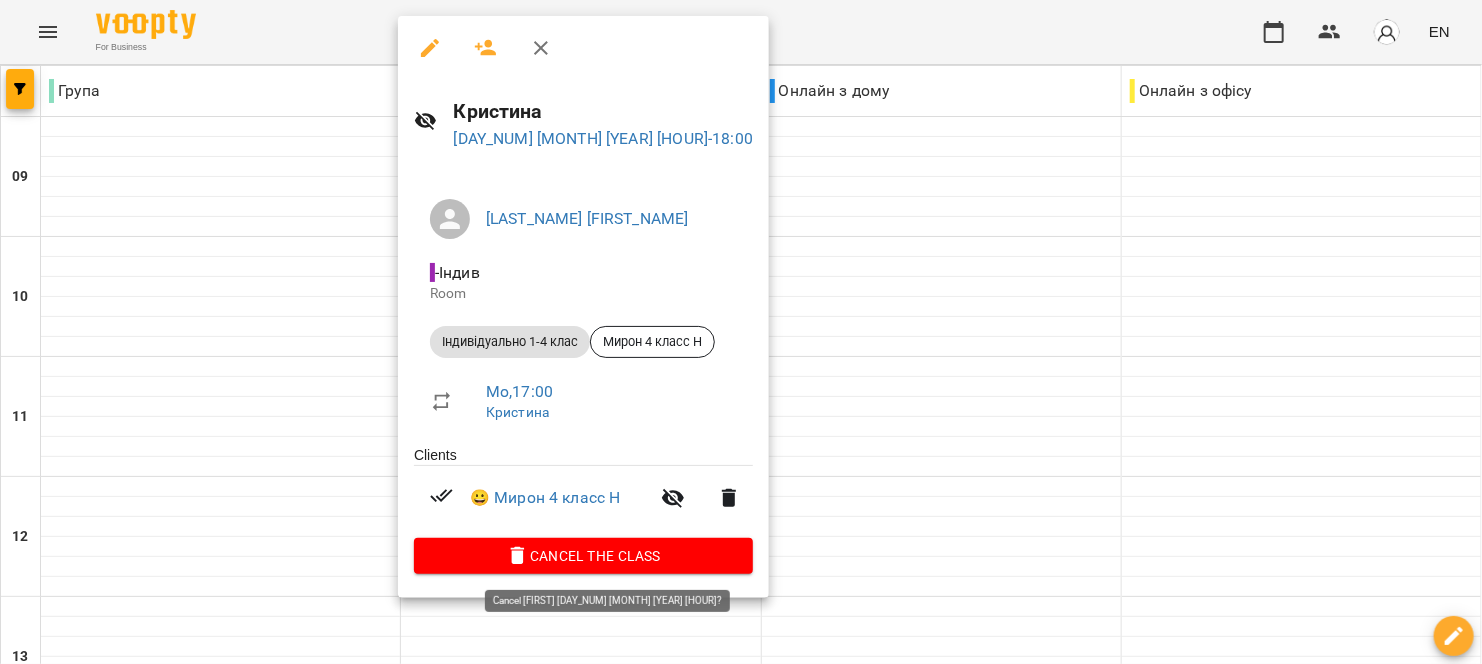 click on "Cancel the class" at bounding box center [583, 556] 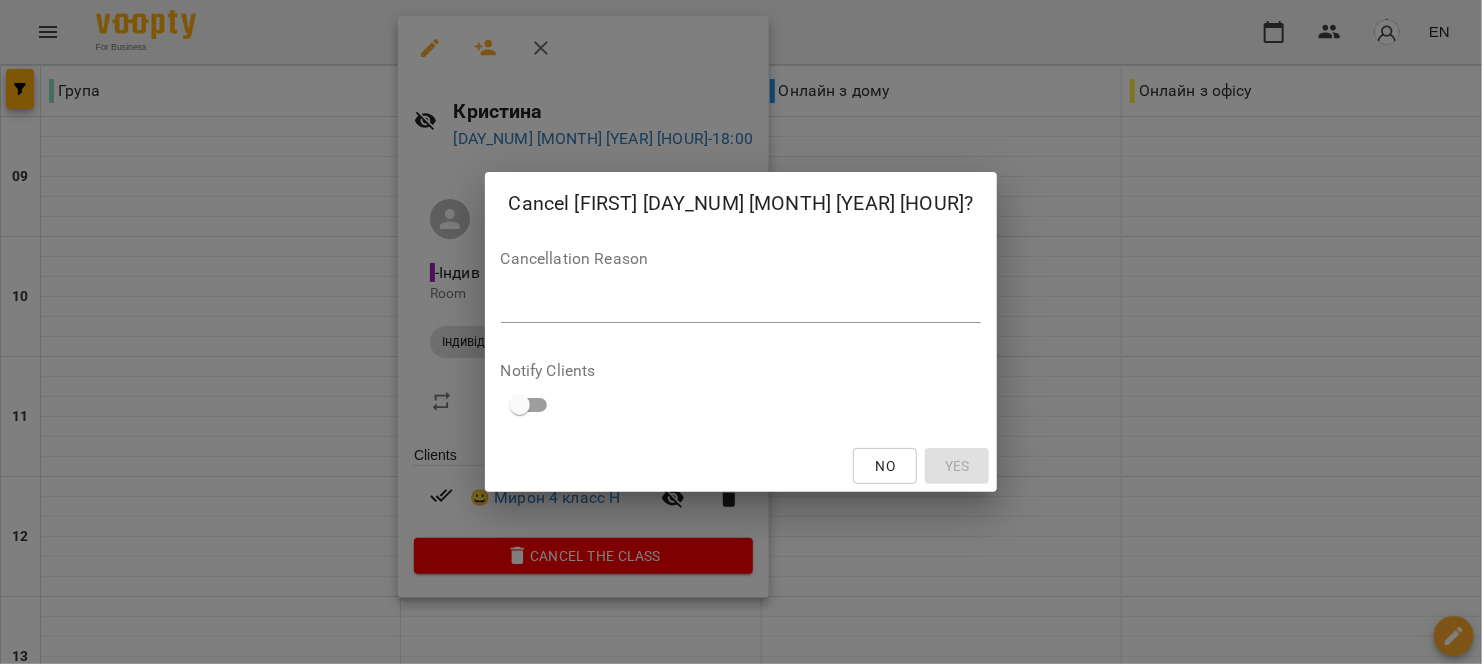 click on "Cancel [FIRST] [DAY_NUM] [MONTH] [YEAR] [HOUR]? Cancellation Reason * Notify Clients No Yes" at bounding box center [741, 332] 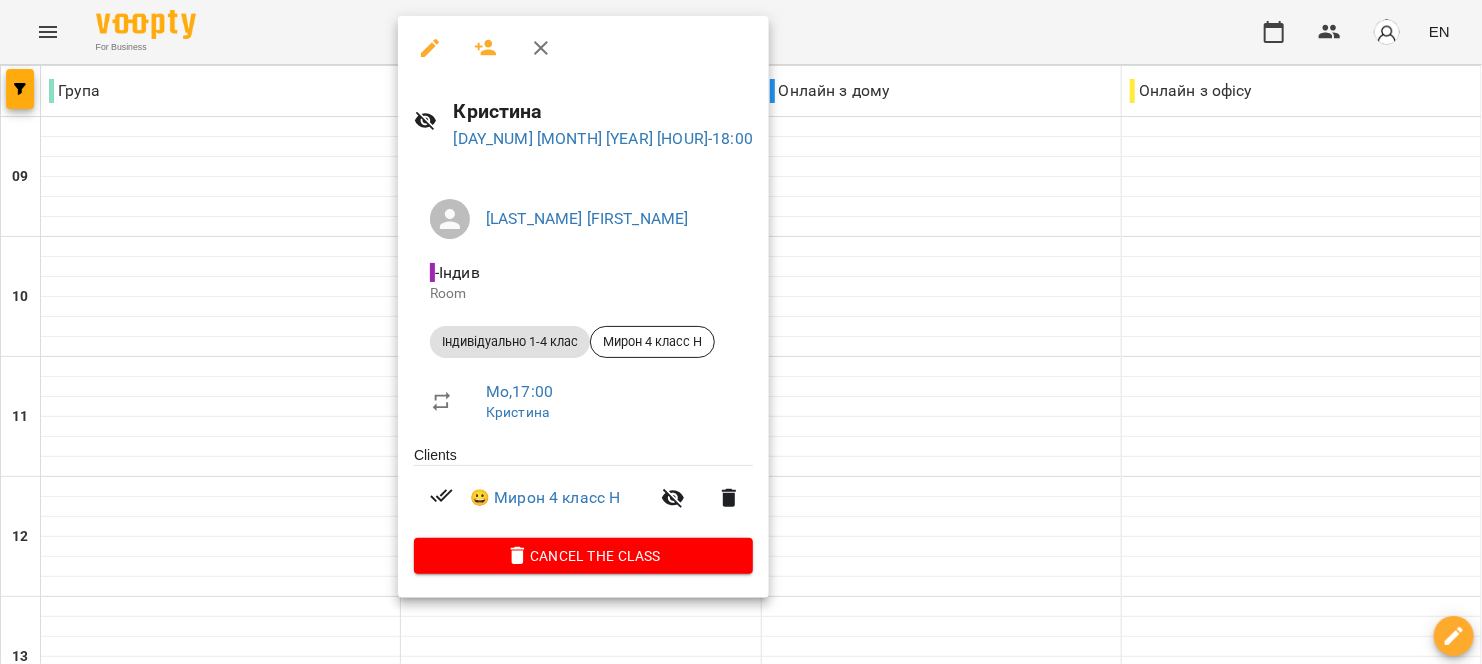 click 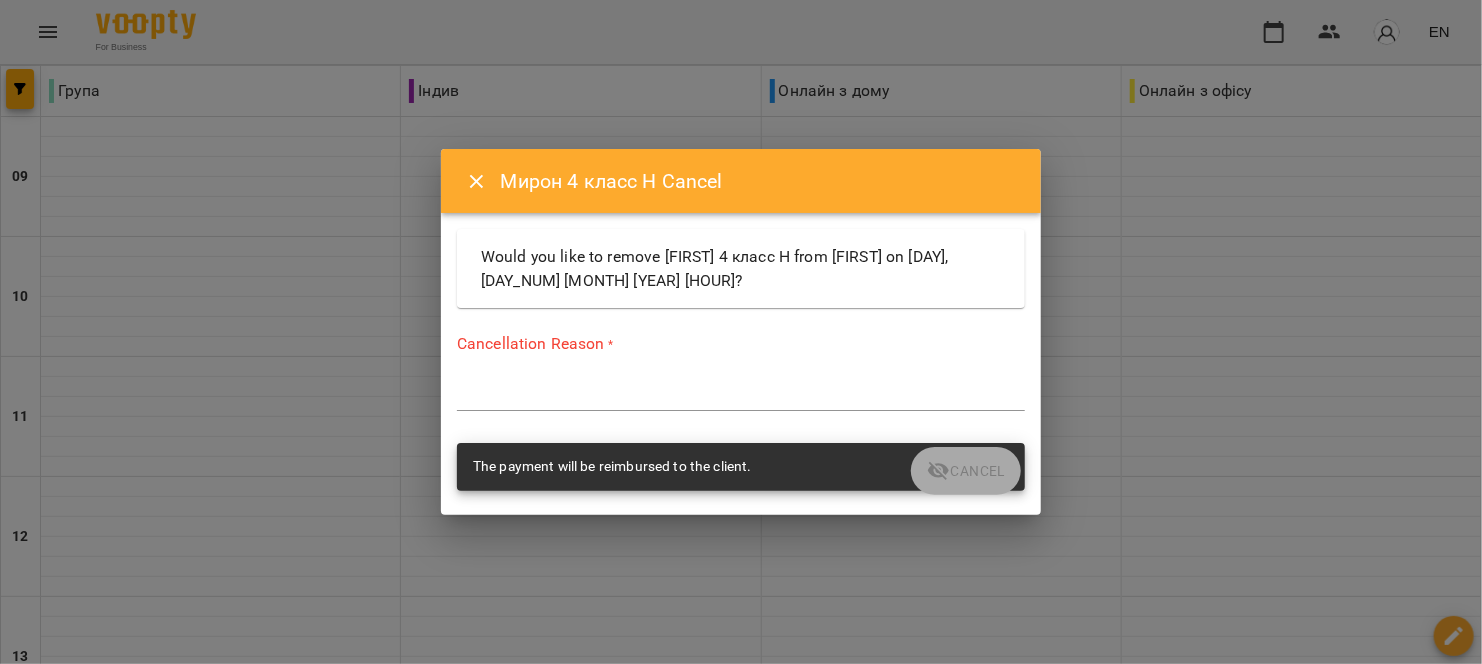 click at bounding box center [741, 394] 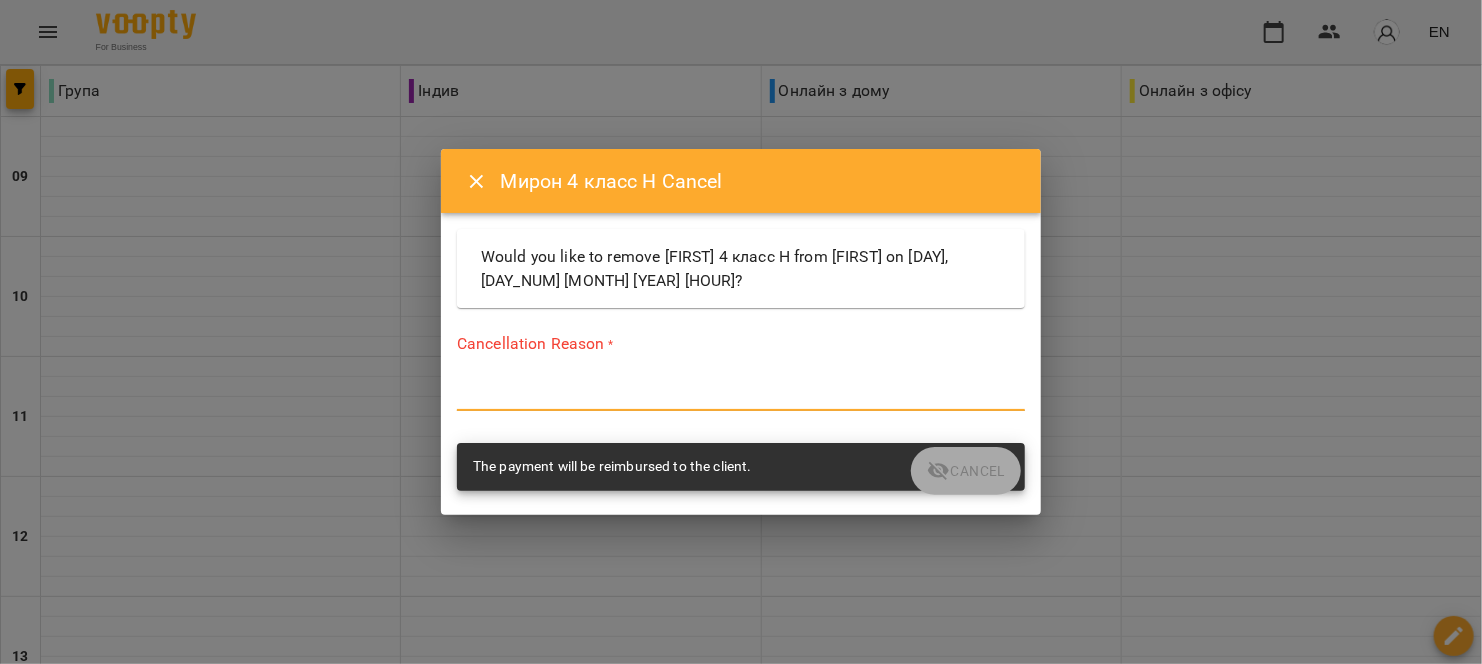 click at bounding box center (477, 182) 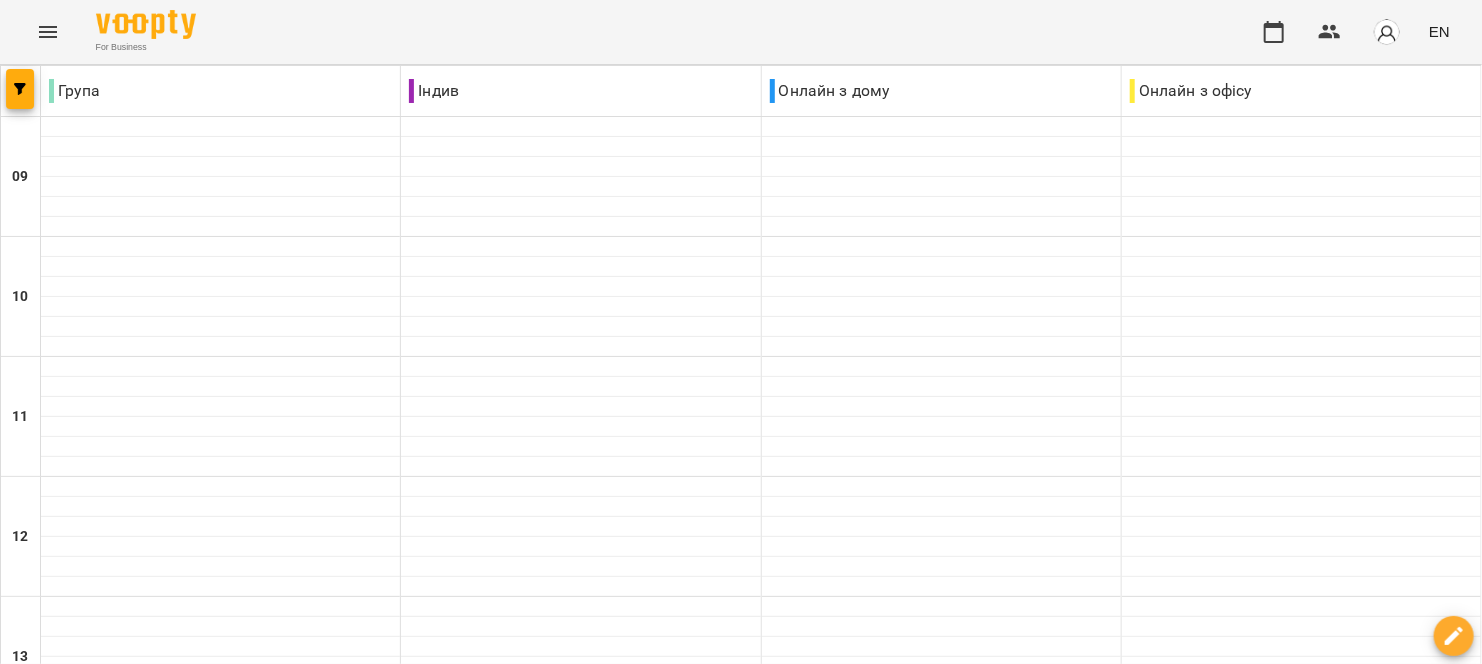 click on "[HOUR]:[MINUTE] [LAST_NAME] [FIRST_NAME]" at bounding box center [580, 1105] 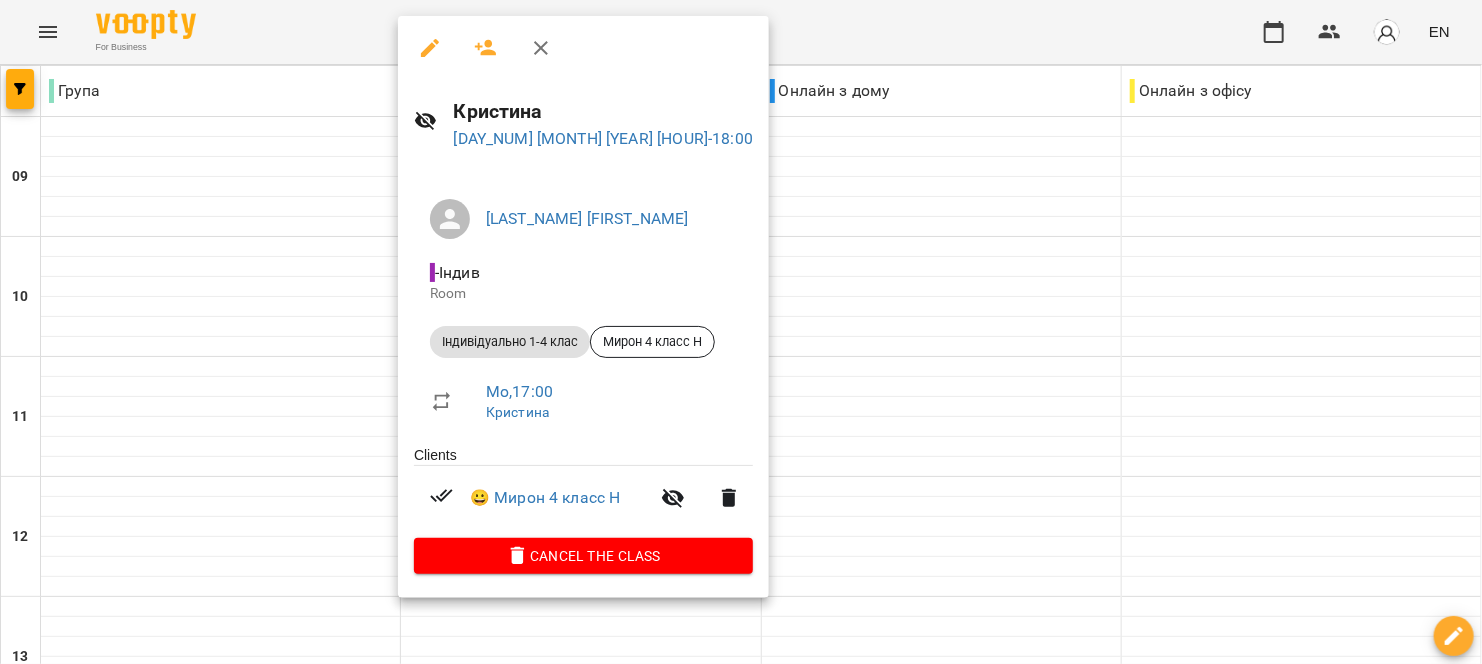 click 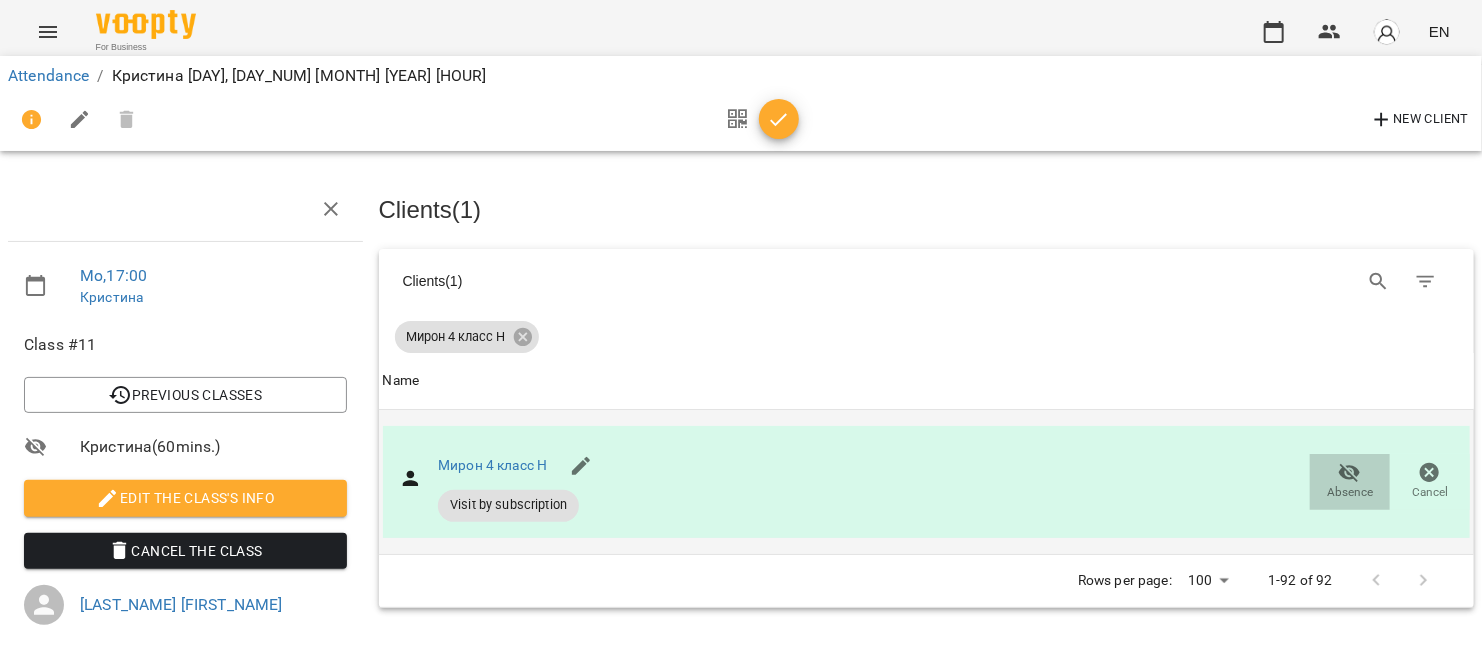 click on "Absence" at bounding box center [1350, 481] 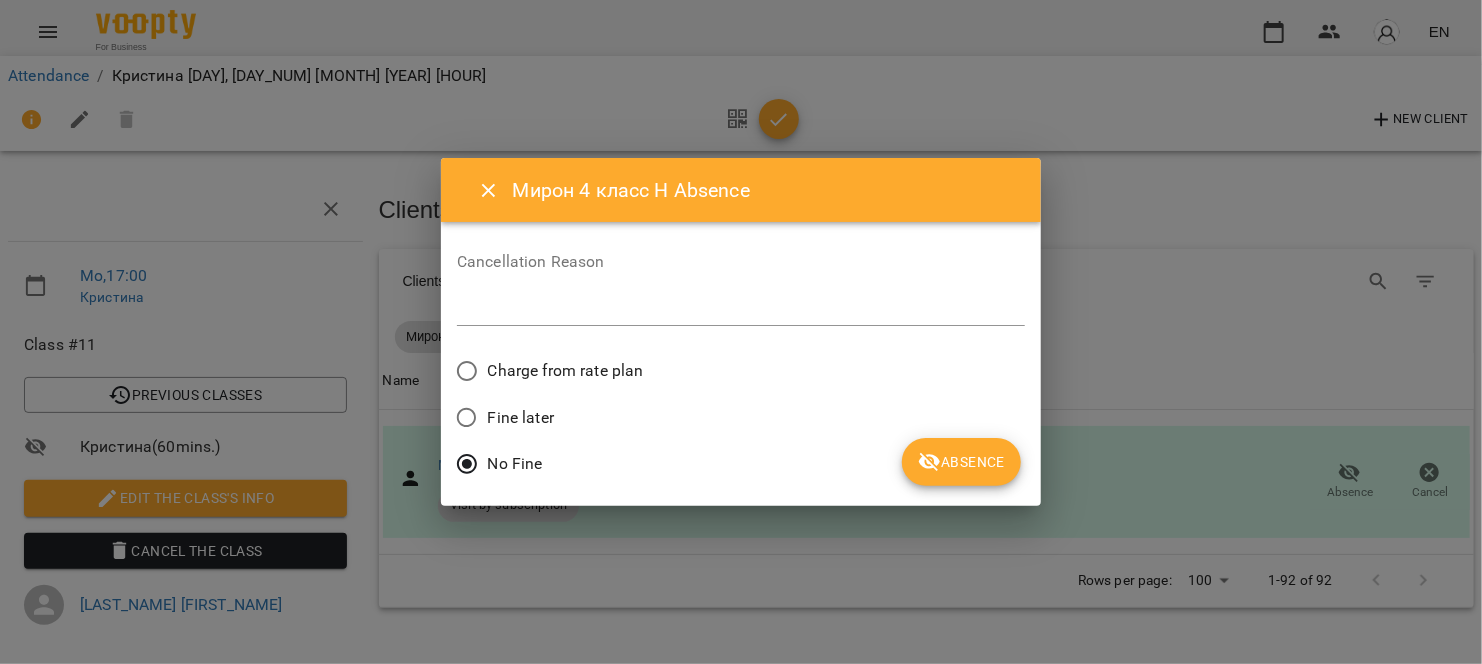 click 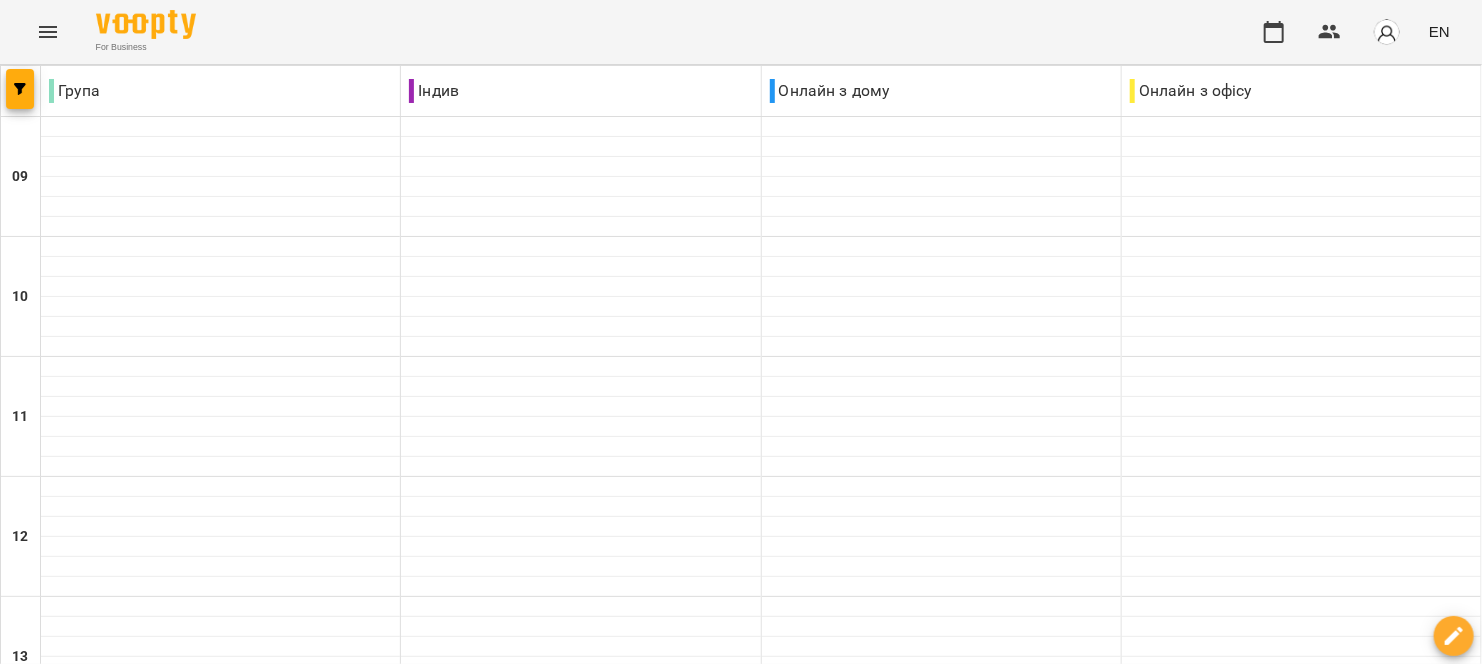 scroll, scrollTop: 800, scrollLeft: 0, axis: vertical 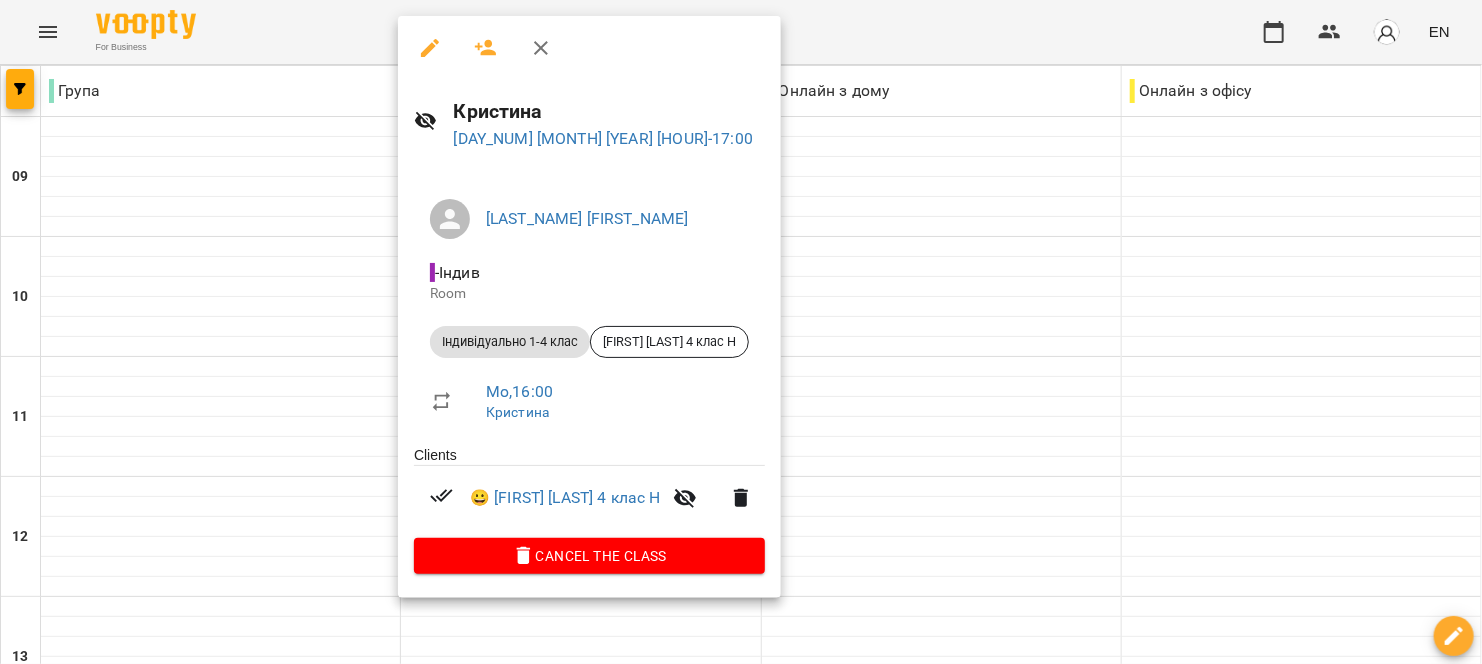 click at bounding box center (486, 48) 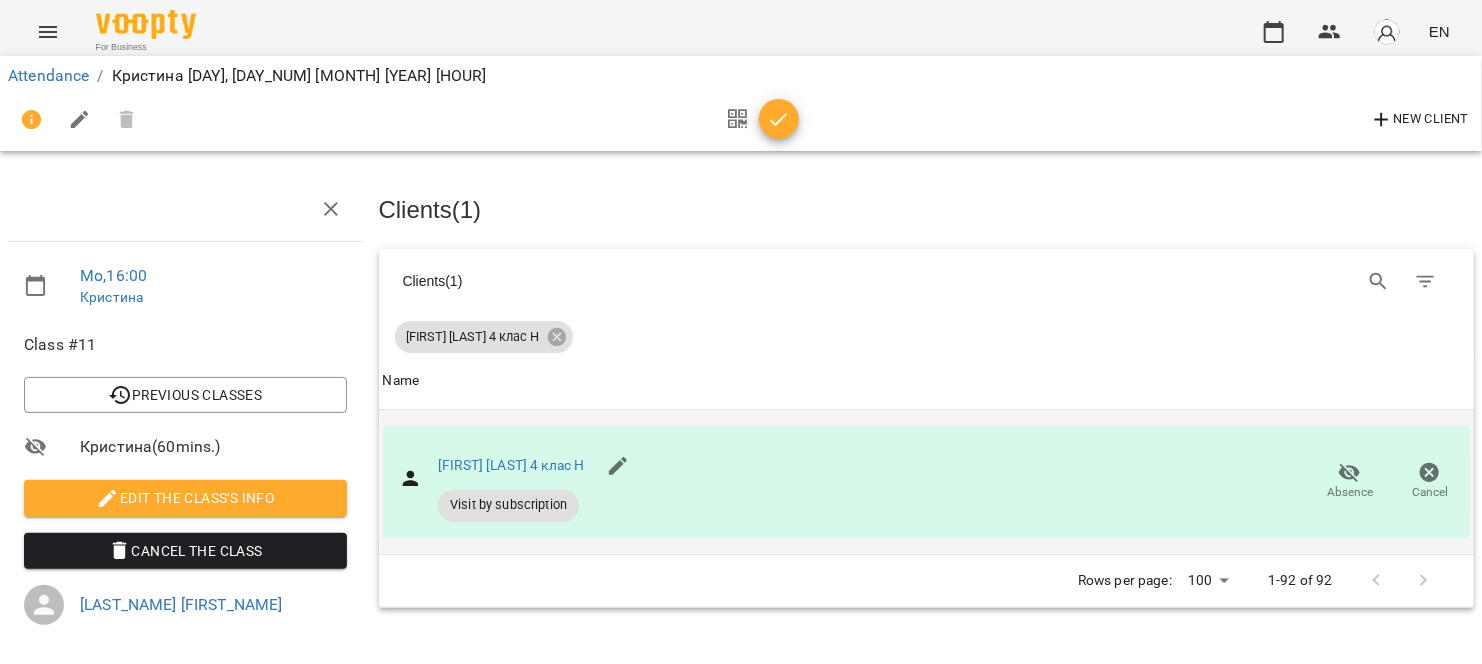 click on "Absence" at bounding box center (1350, 492) 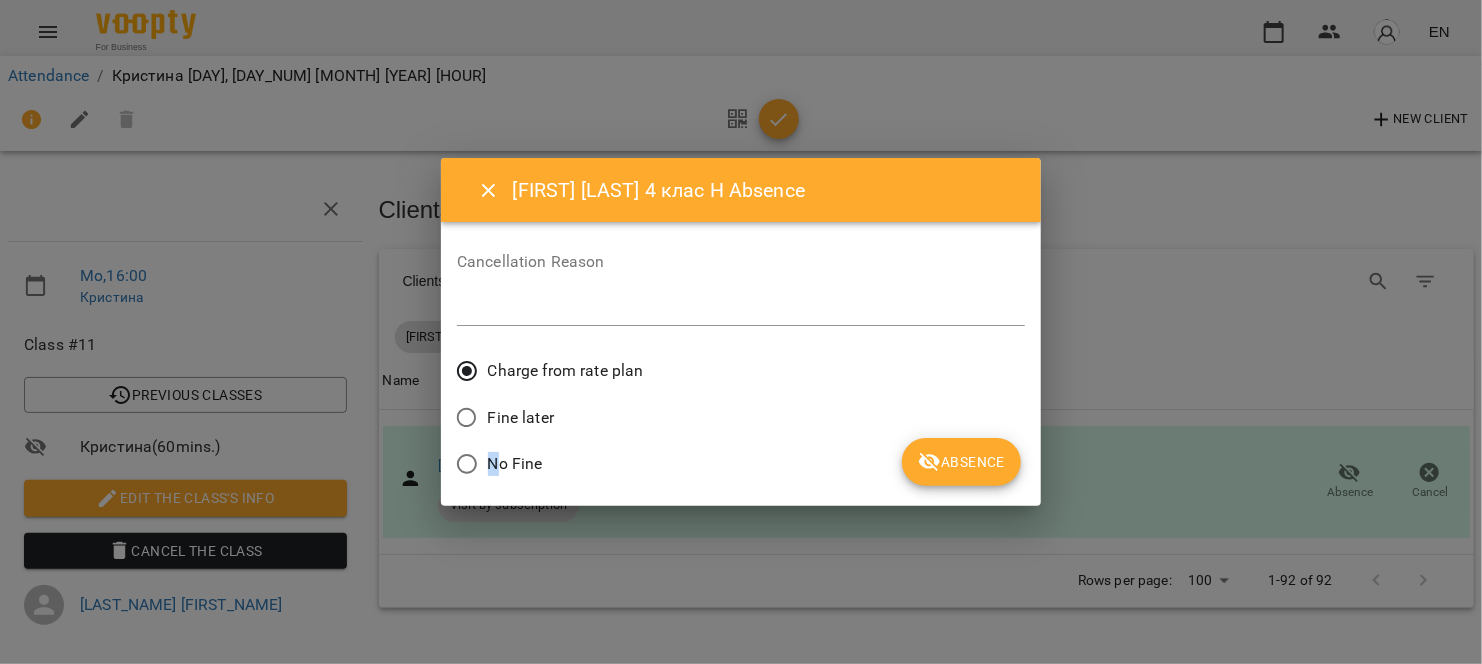 click on "No Fine" at bounding box center [515, 464] 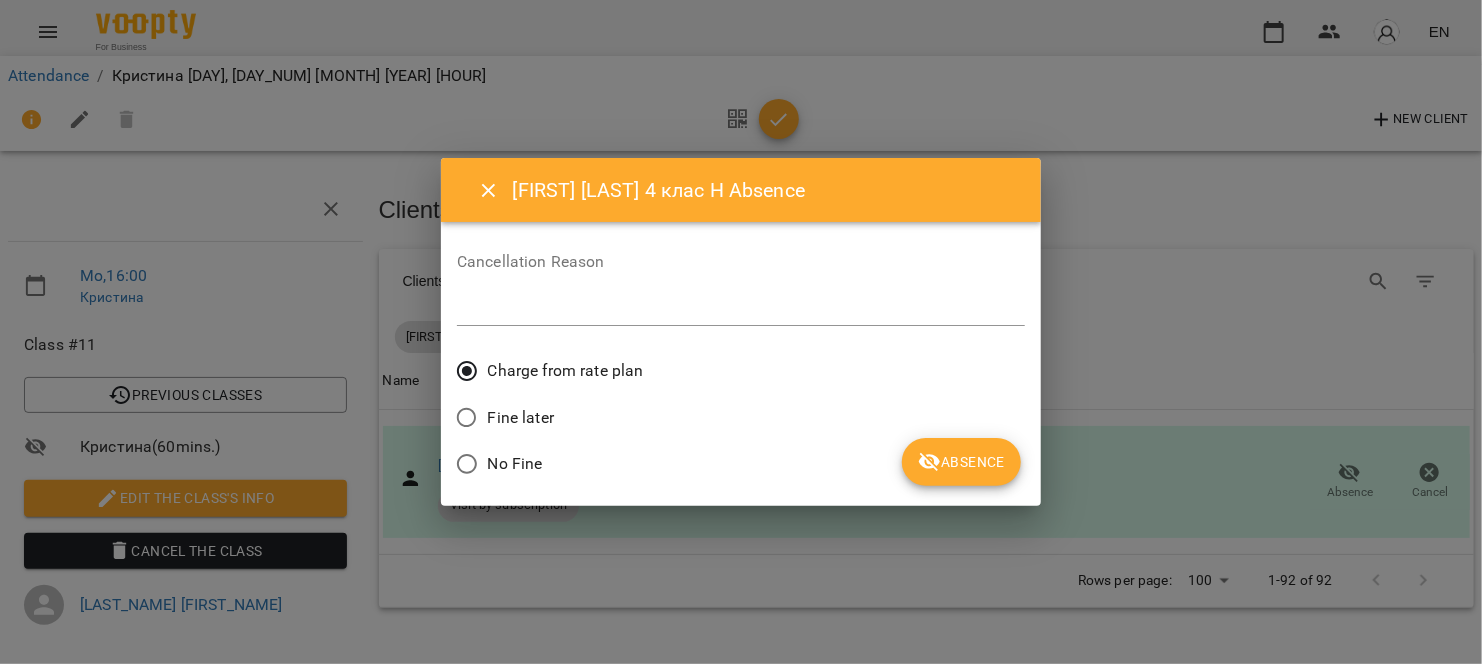 click on "No Fine" at bounding box center (515, 464) 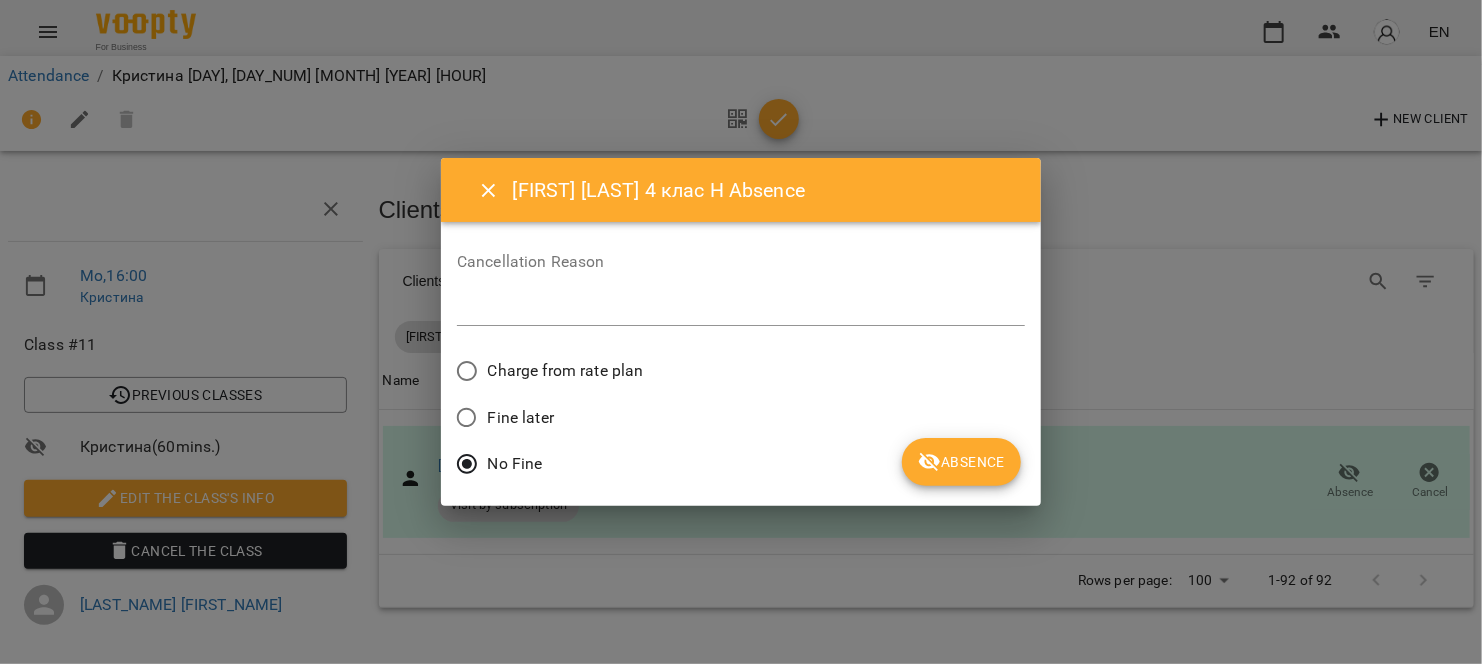 click on "Absence" at bounding box center (961, 462) 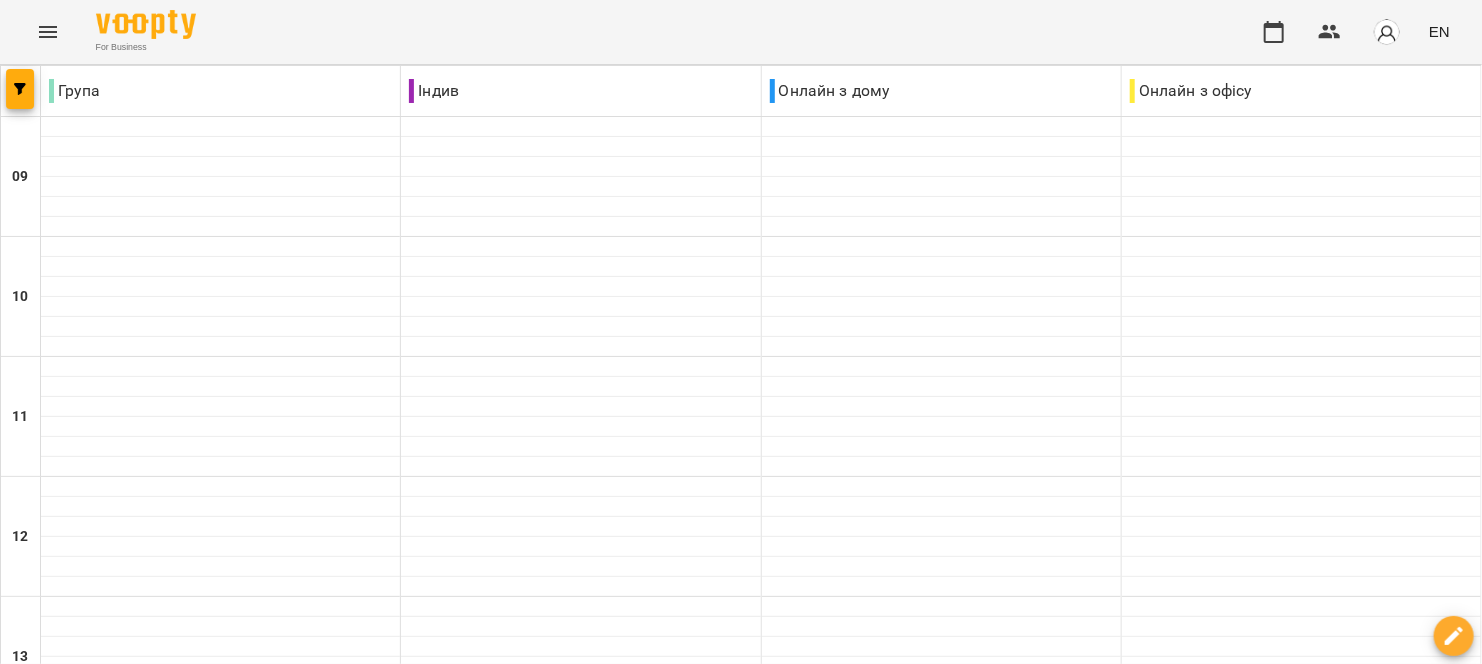 scroll, scrollTop: 533, scrollLeft: 0, axis: vertical 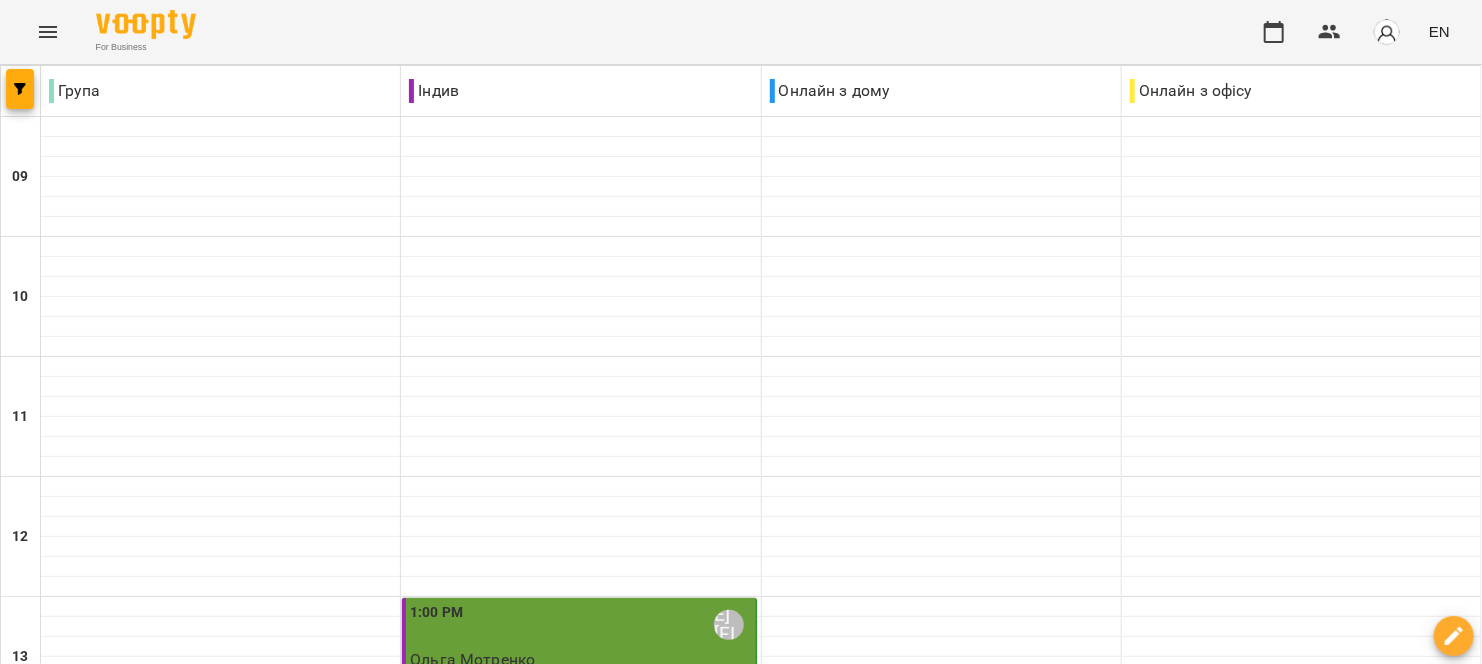 click on "[DAY] [DAY_NUM] [MONTH]" at bounding box center [630, 1829] 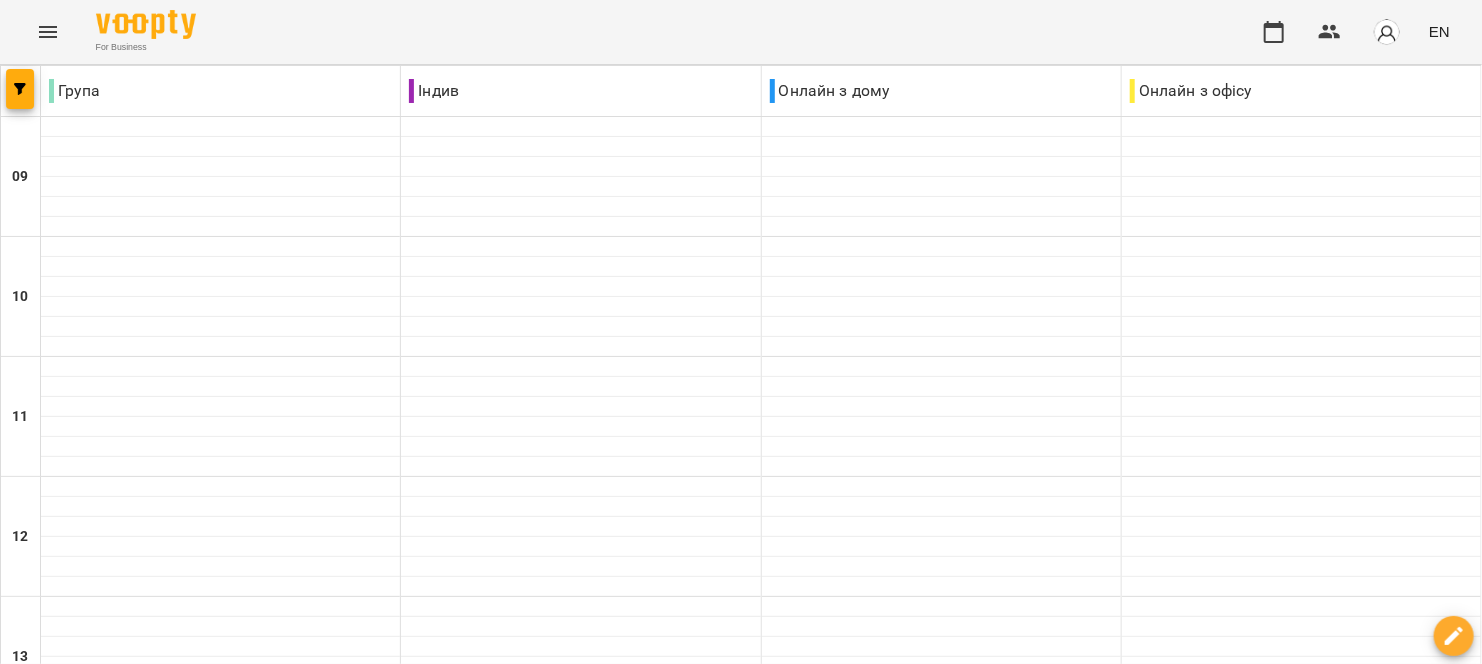 scroll, scrollTop: 1066, scrollLeft: 0, axis: vertical 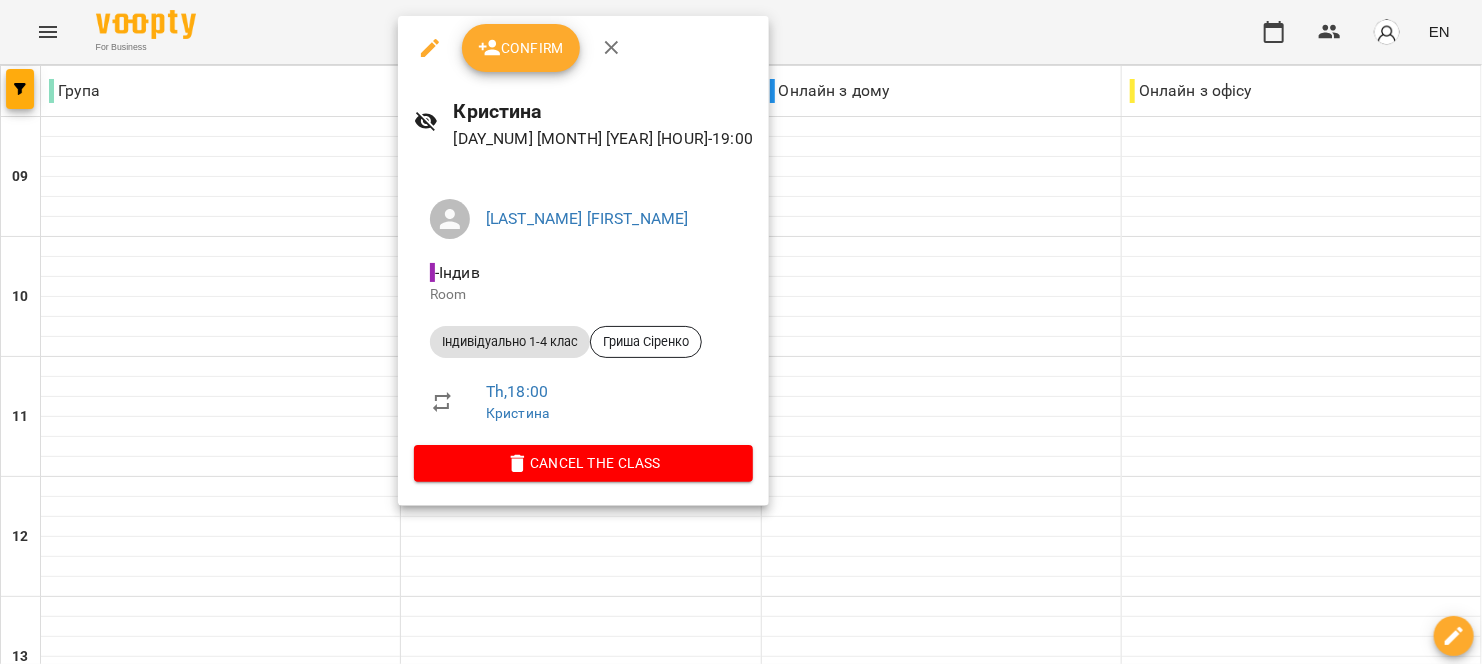 click on "Confirm" at bounding box center [583, 48] 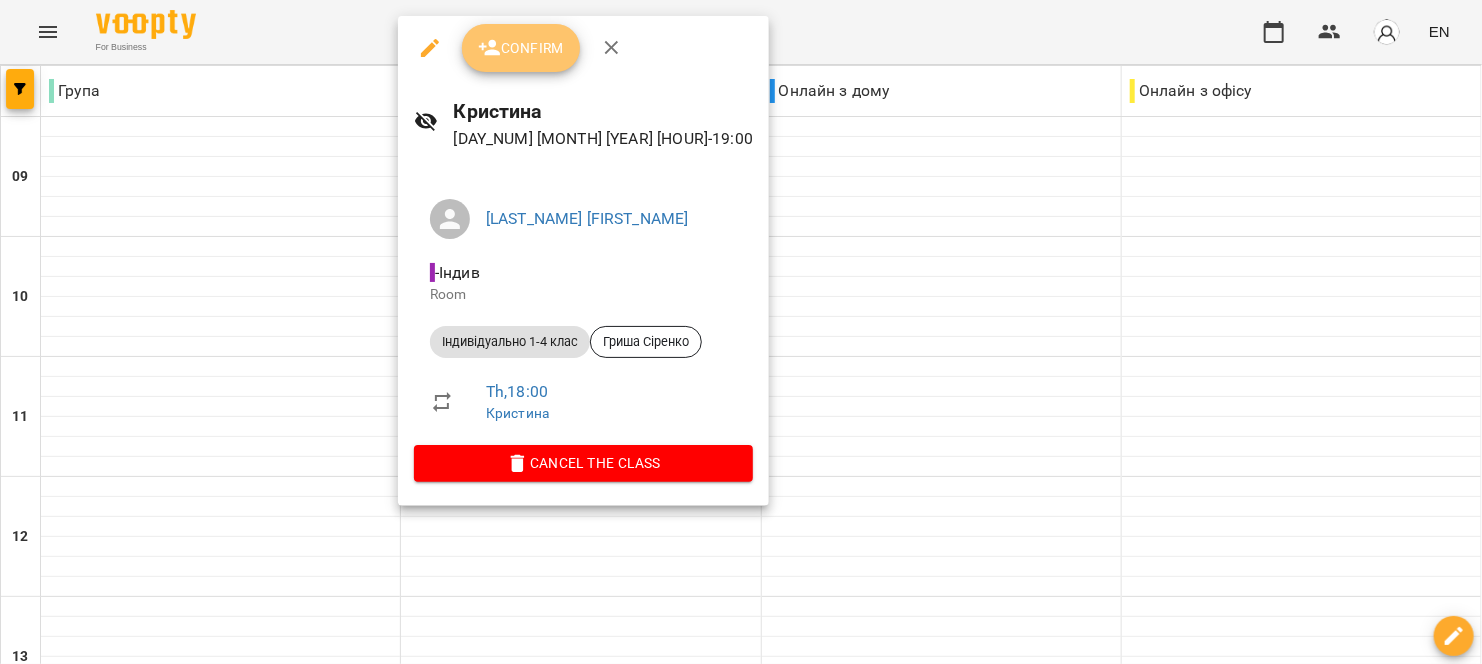 click on "Confirm" at bounding box center [521, 48] 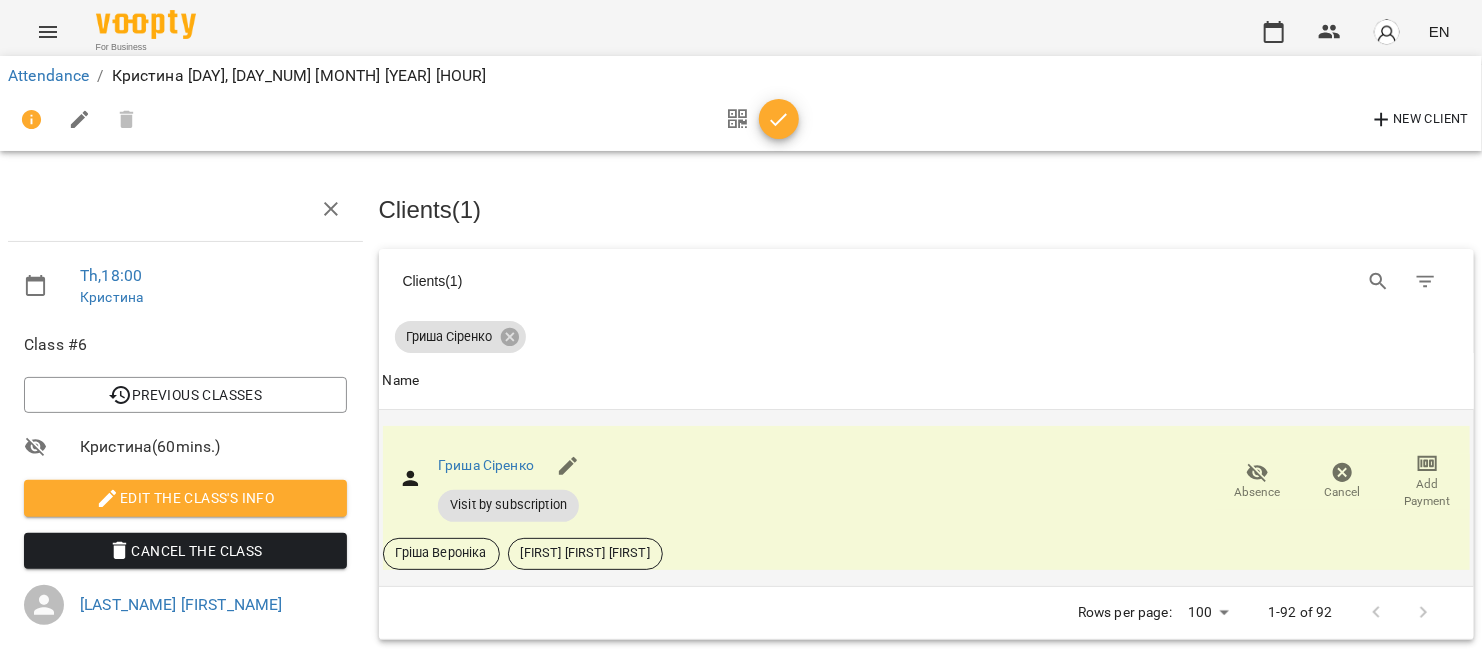 click 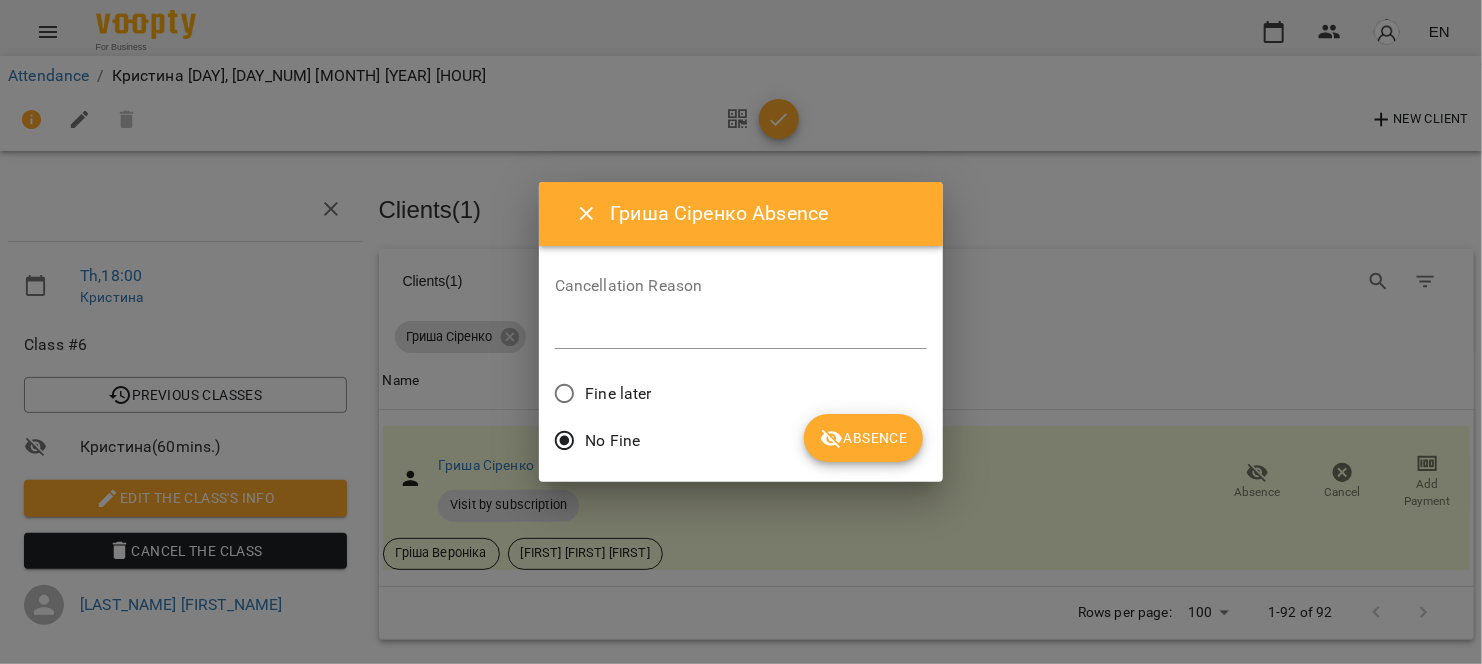 click 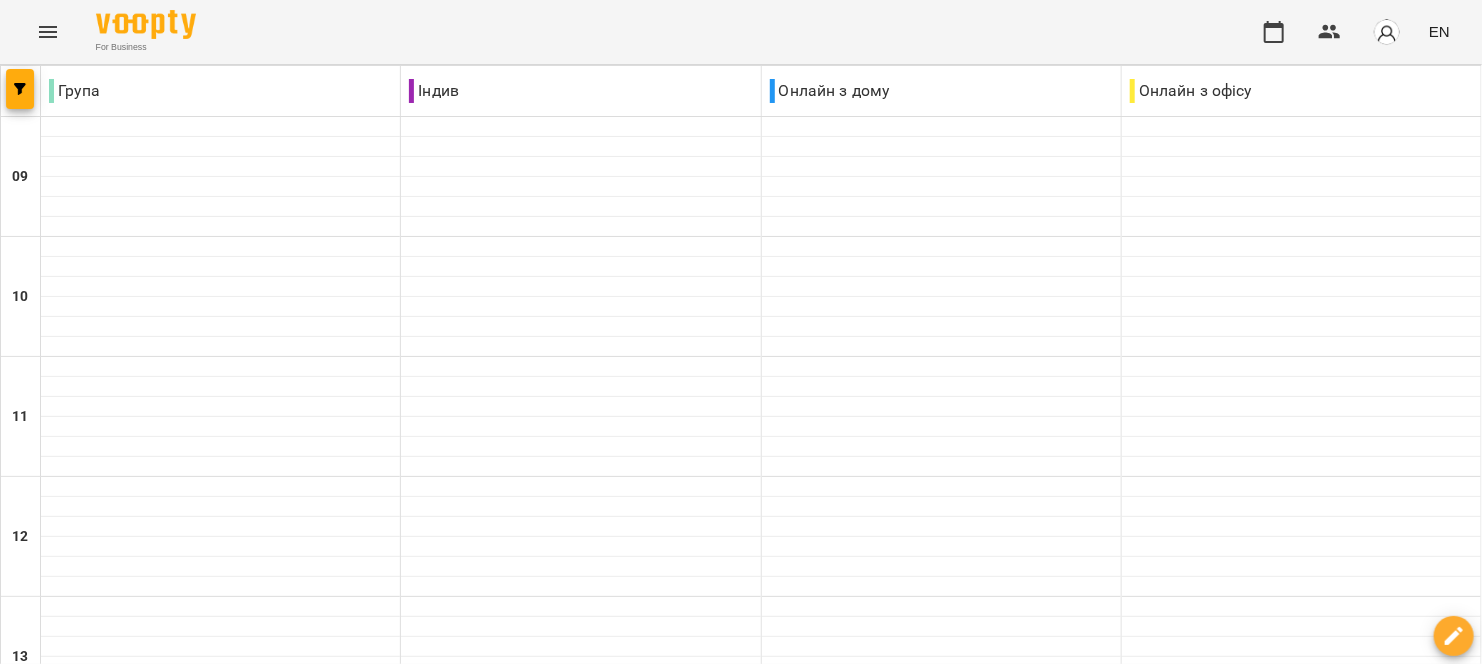 scroll, scrollTop: 533, scrollLeft: 0, axis: vertical 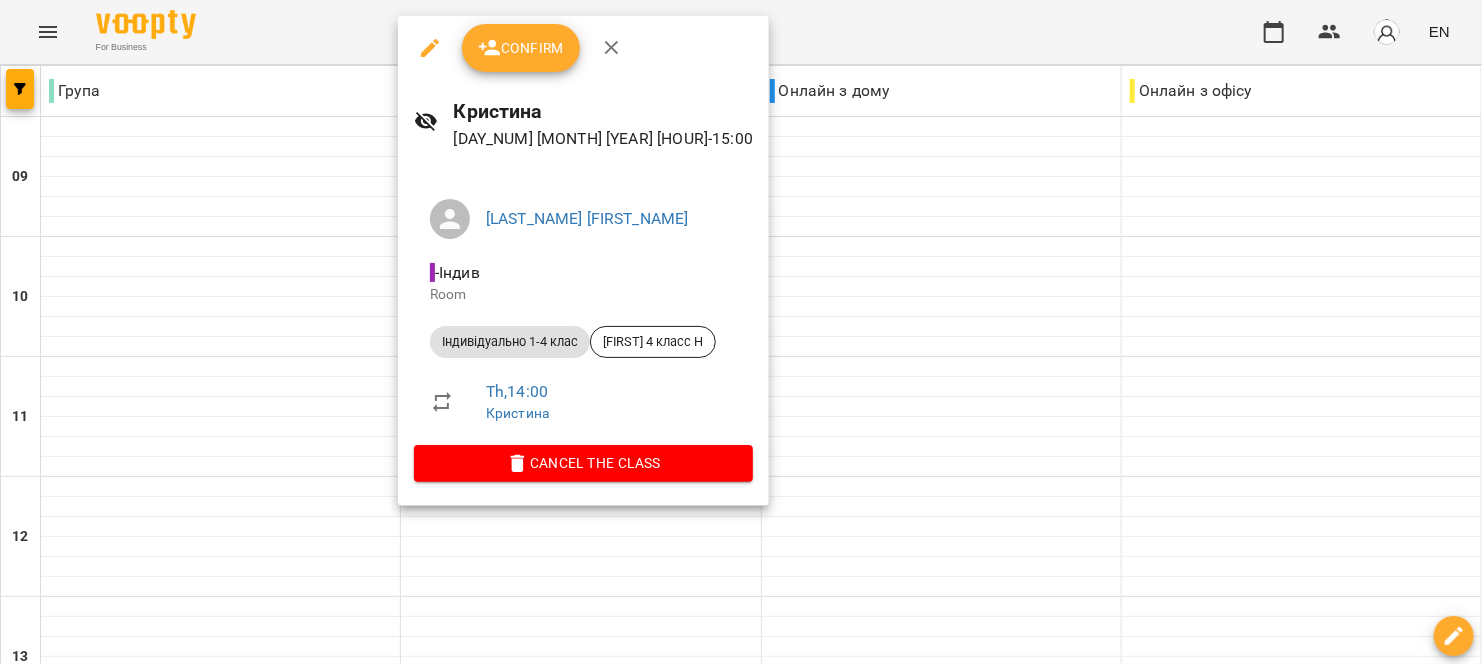 click on "Confirm" at bounding box center (521, 48) 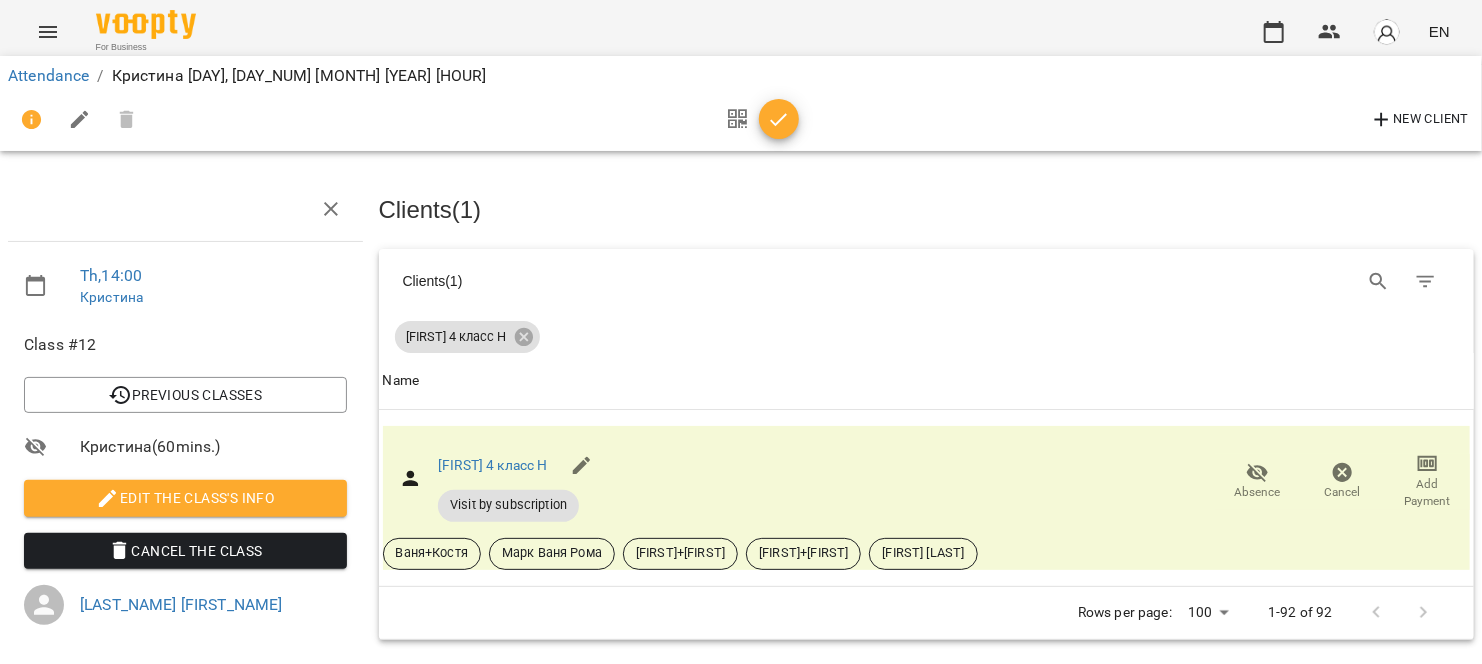 click at bounding box center (757, 120) 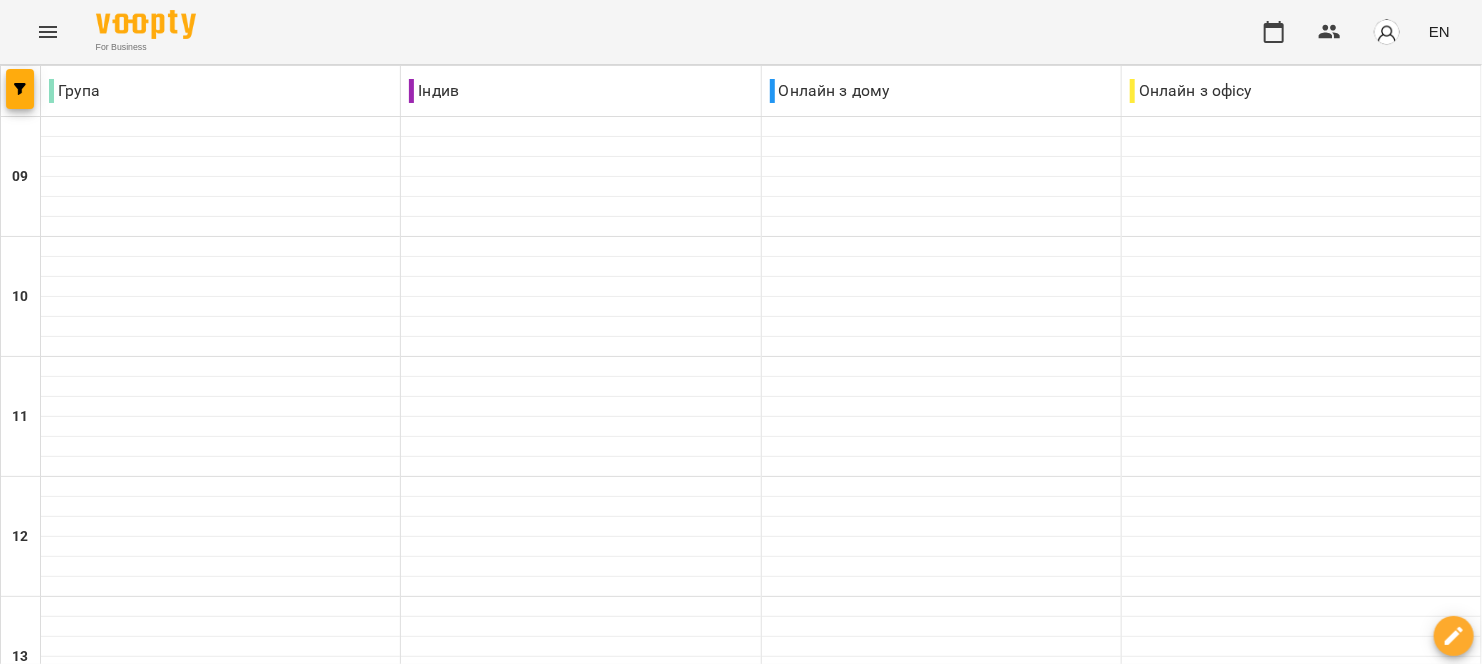 scroll, scrollTop: 1265, scrollLeft: 0, axis: vertical 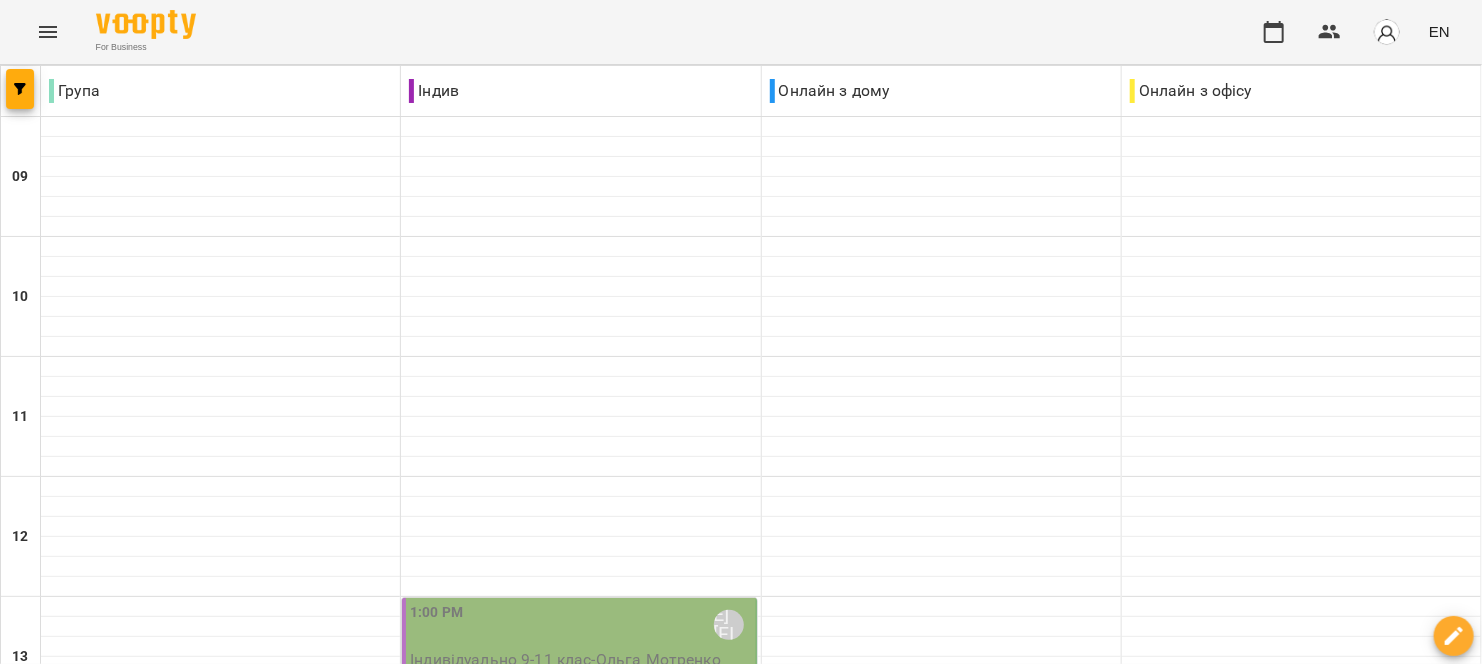 click on "[HOUR]:[MINUTE] [LAST_NAME] [FIRST_NAME]" at bounding box center [580, 625] 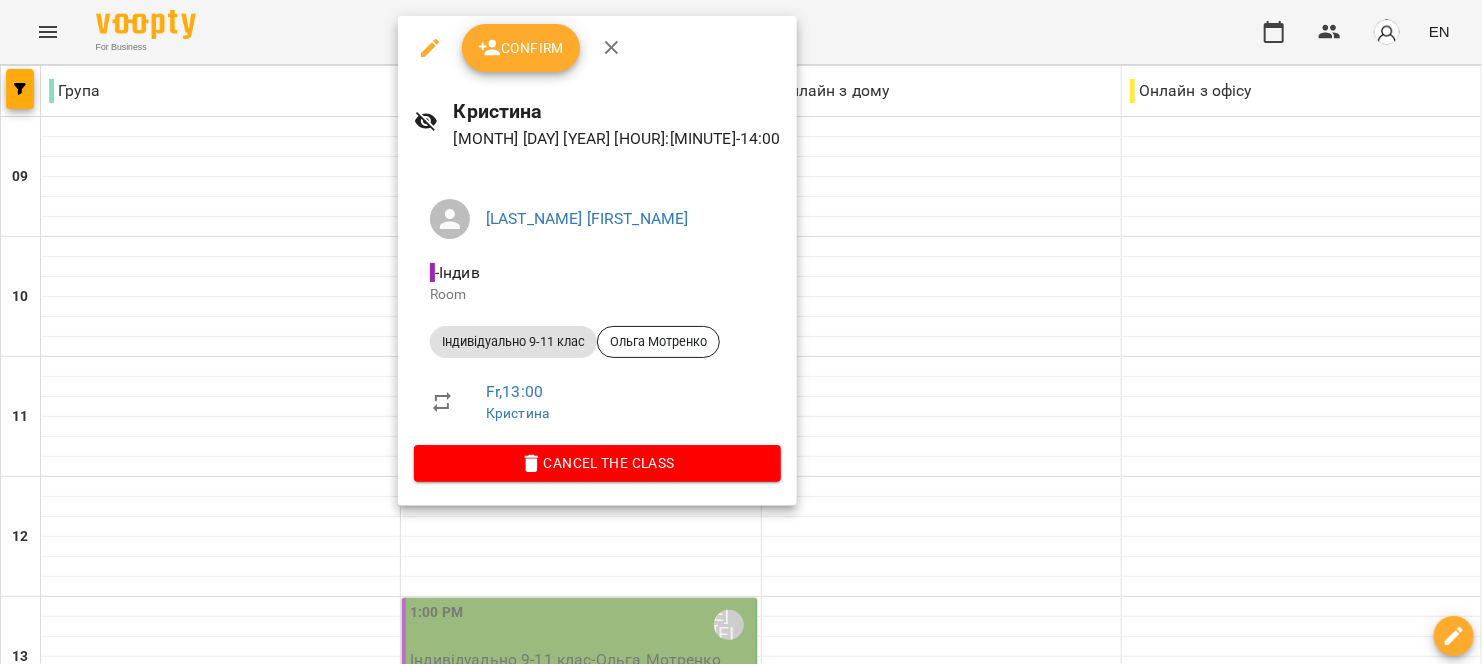 click on "Confirm" at bounding box center [521, 48] 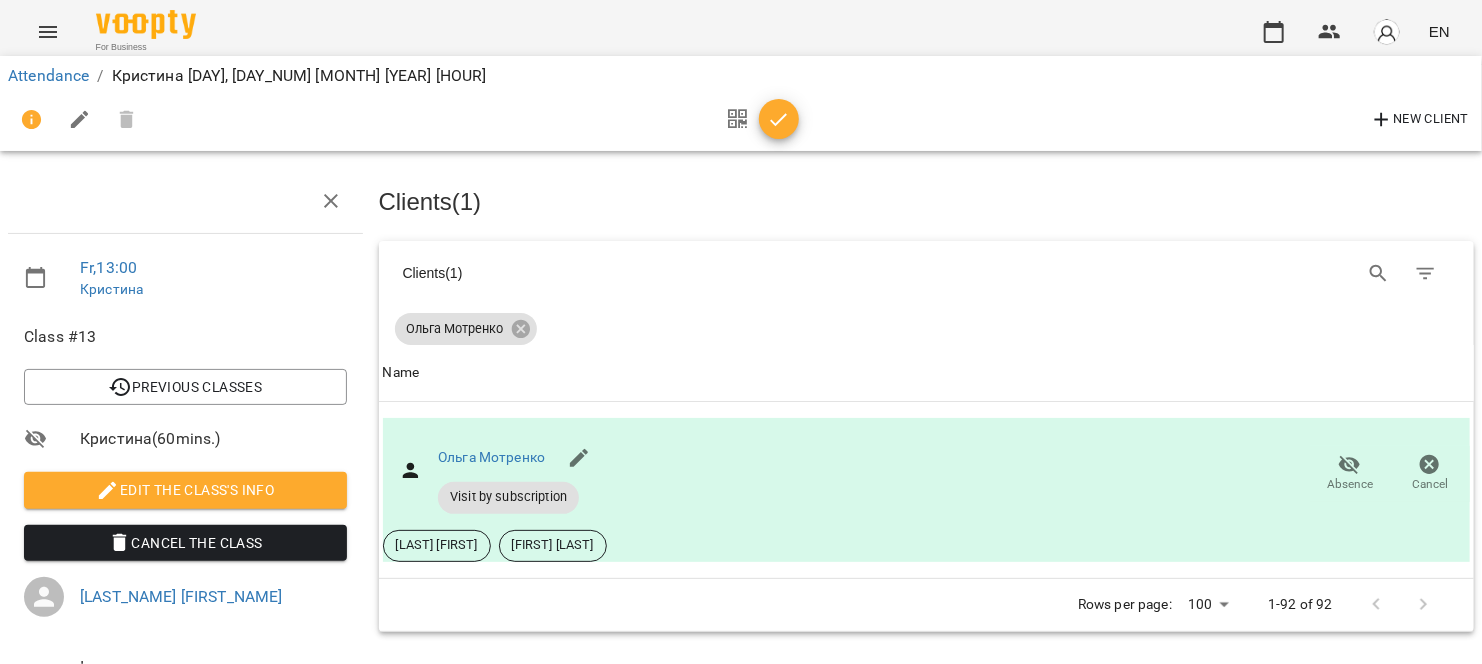 scroll, scrollTop: 237, scrollLeft: 0, axis: vertical 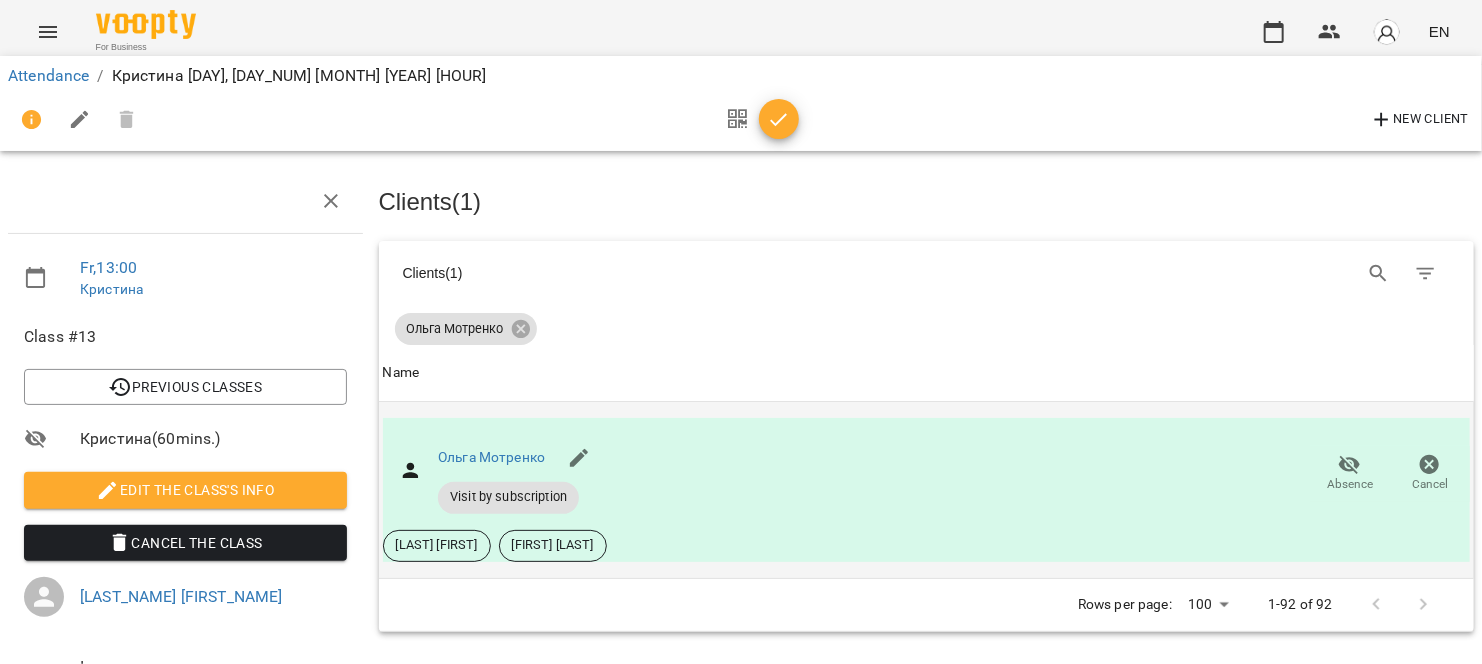 click on "Absence" at bounding box center (1350, 484) 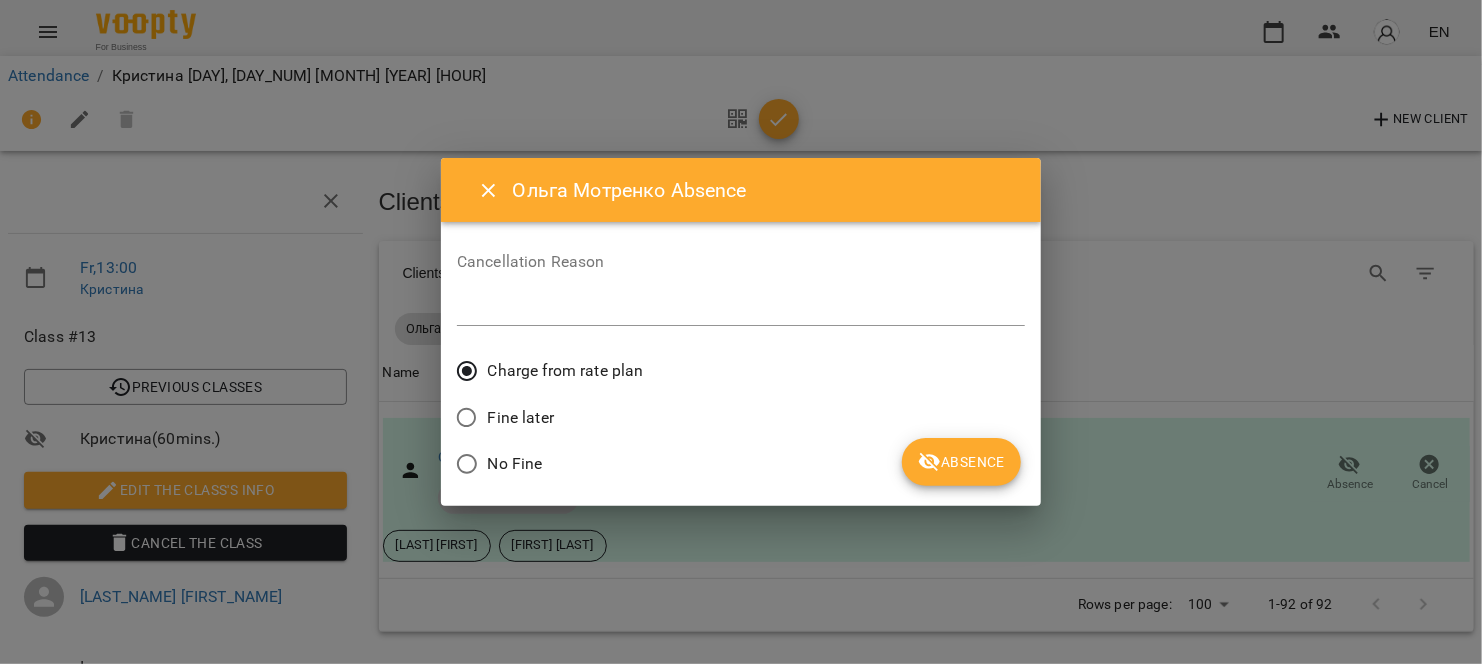 click on "No Fine" at bounding box center [515, 464] 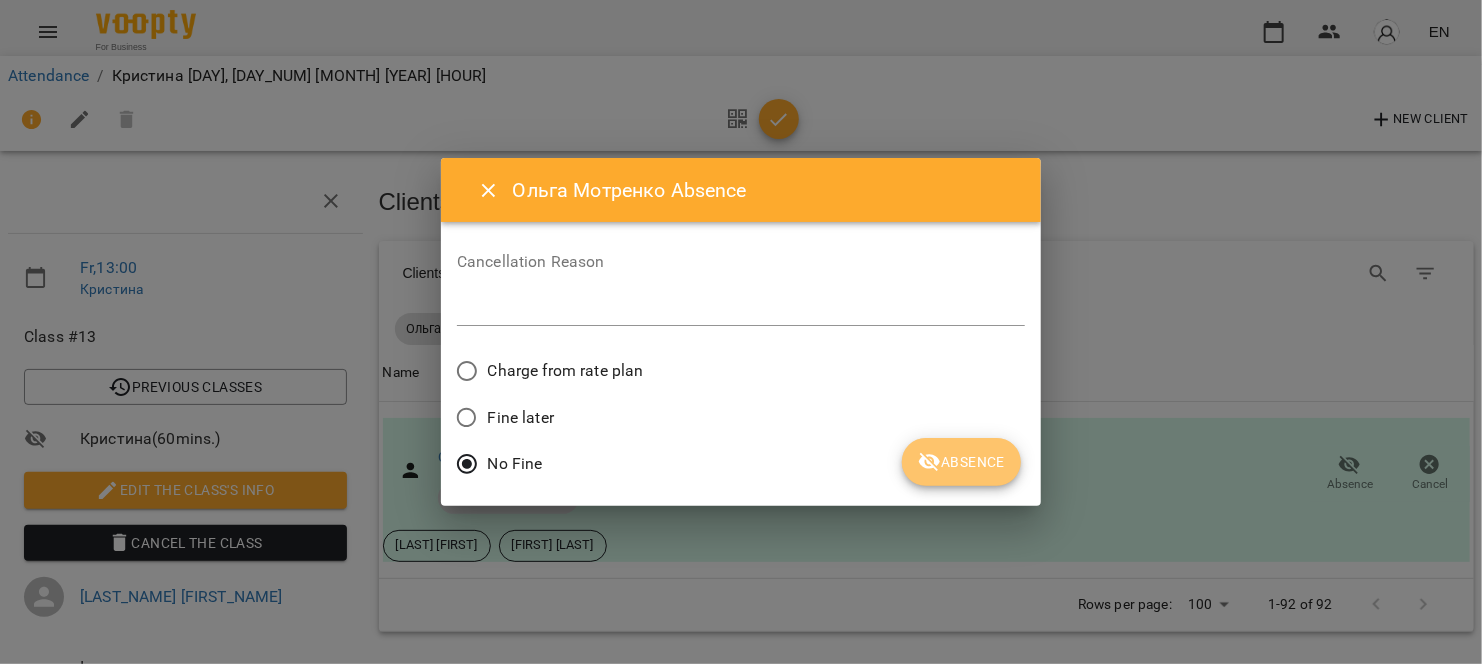 click 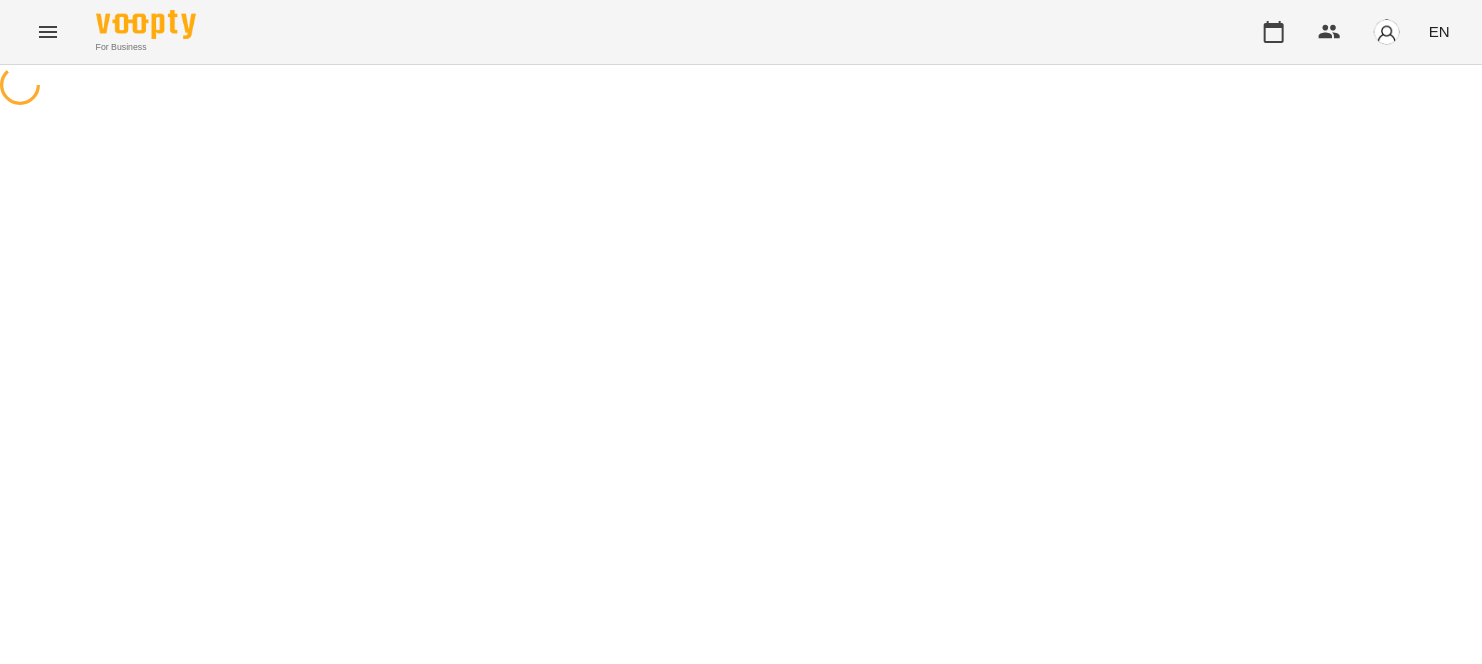 scroll, scrollTop: 0, scrollLeft: 0, axis: both 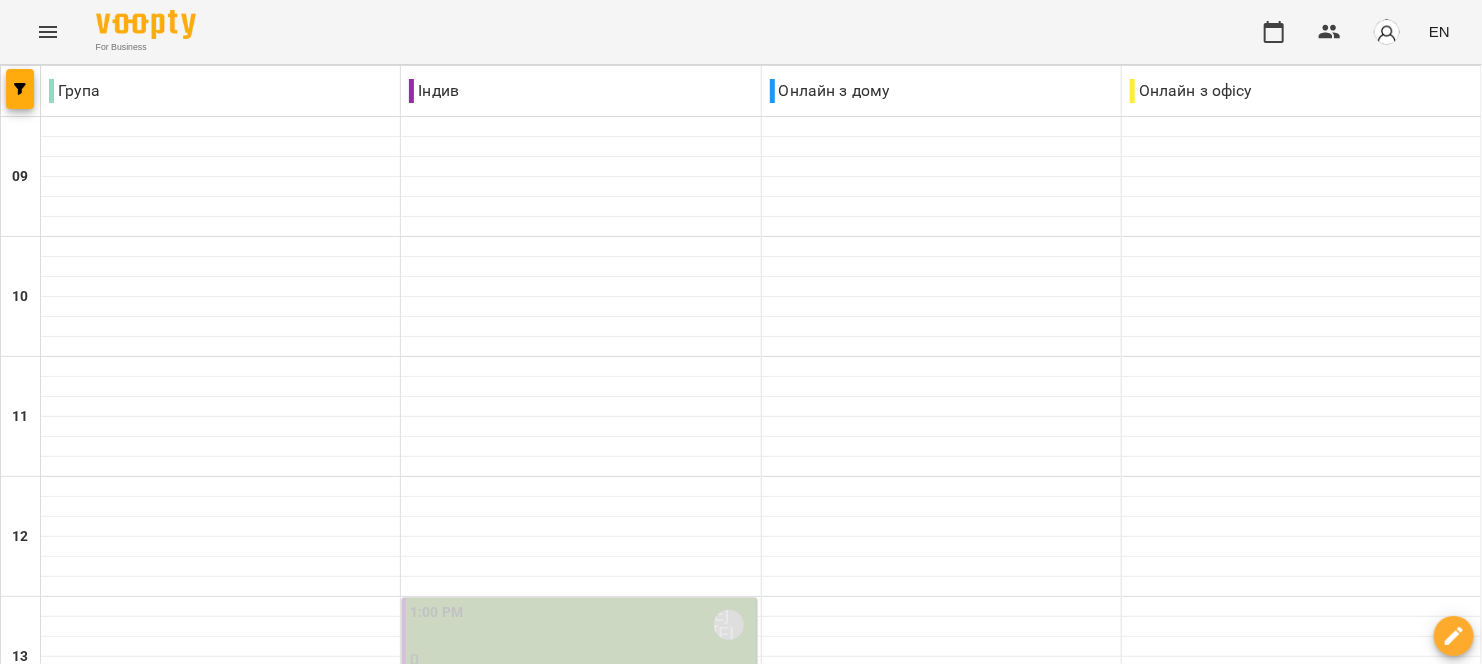 click on "Mon" at bounding box center (44, 1823) 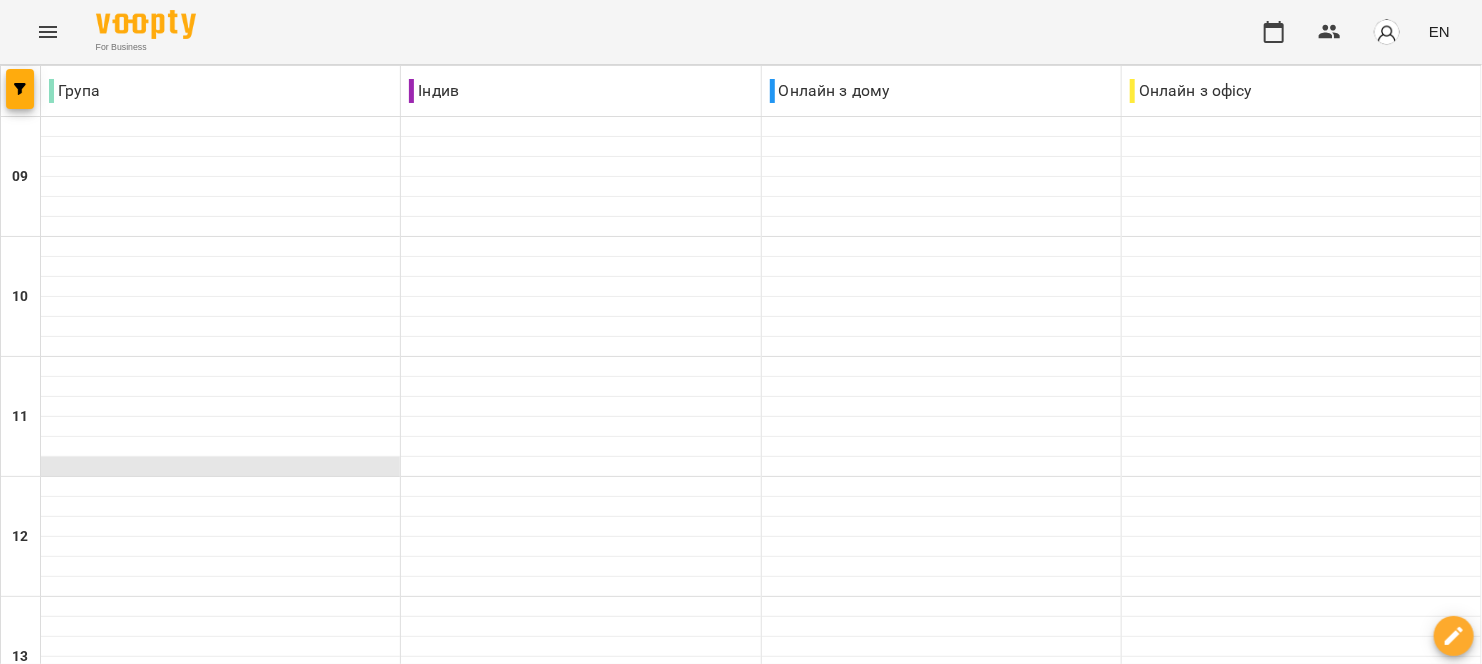 scroll, scrollTop: 800, scrollLeft: 0, axis: vertical 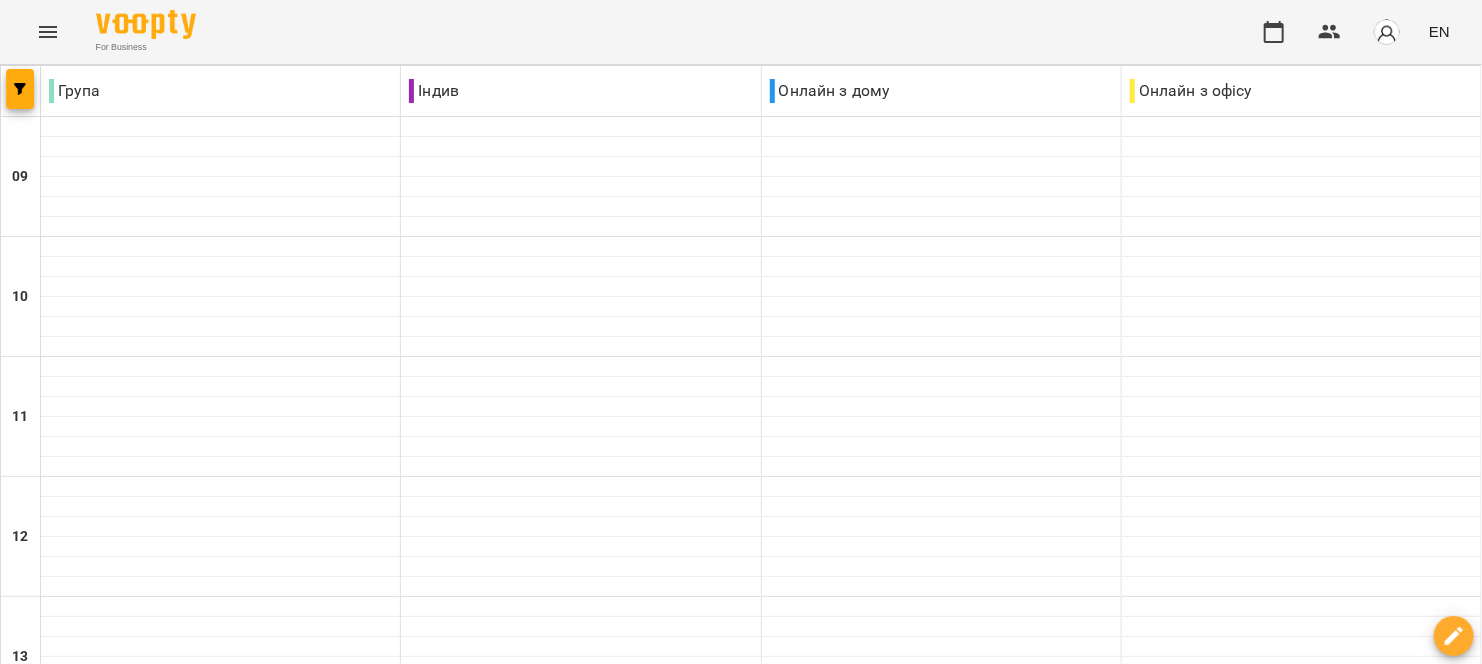 click on "Sun" at bounding box center (1439, 1823) 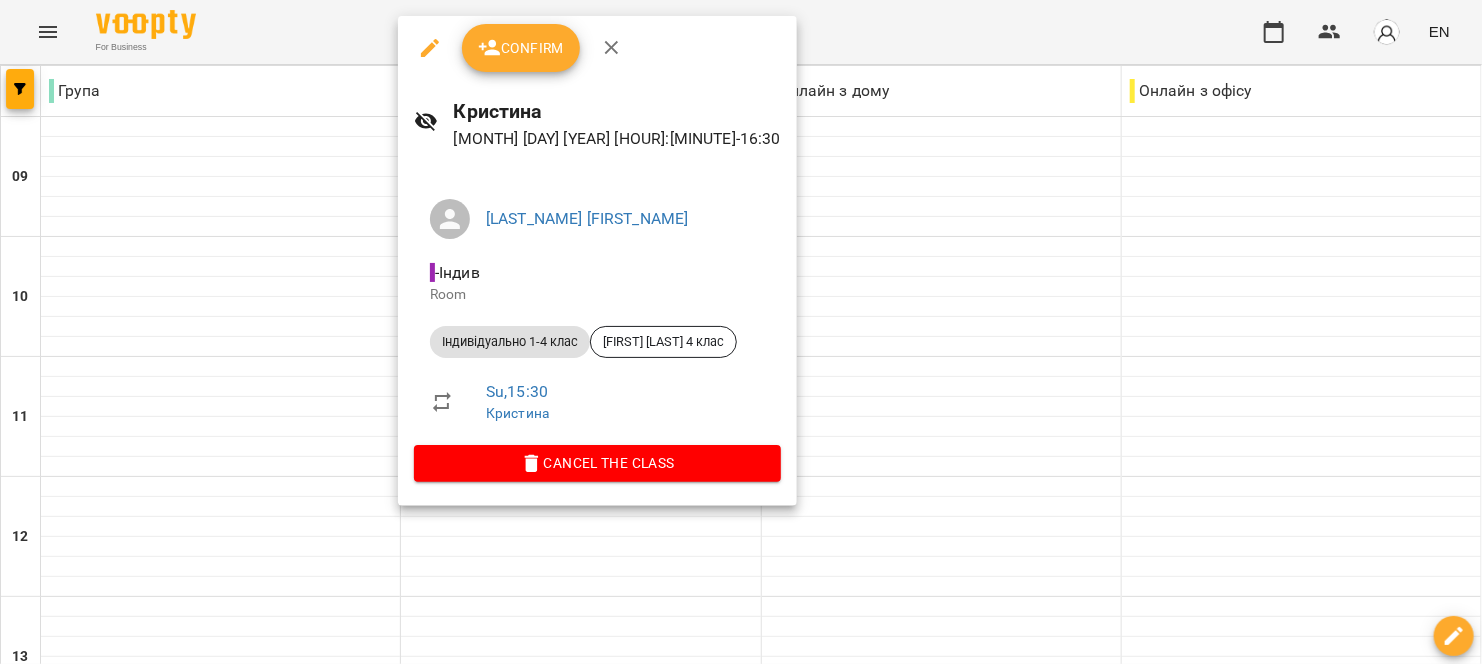 click on "Confirm" at bounding box center [521, 48] 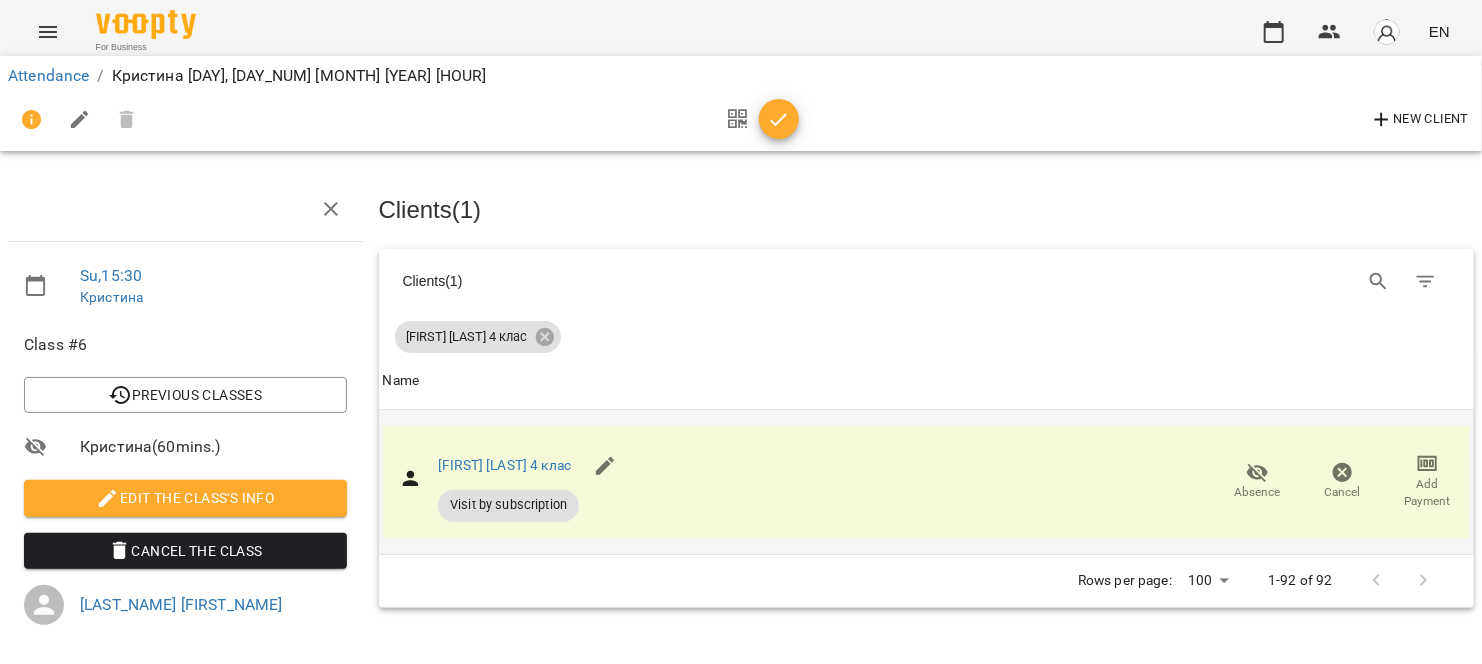 click on "Absence" at bounding box center (1258, 492) 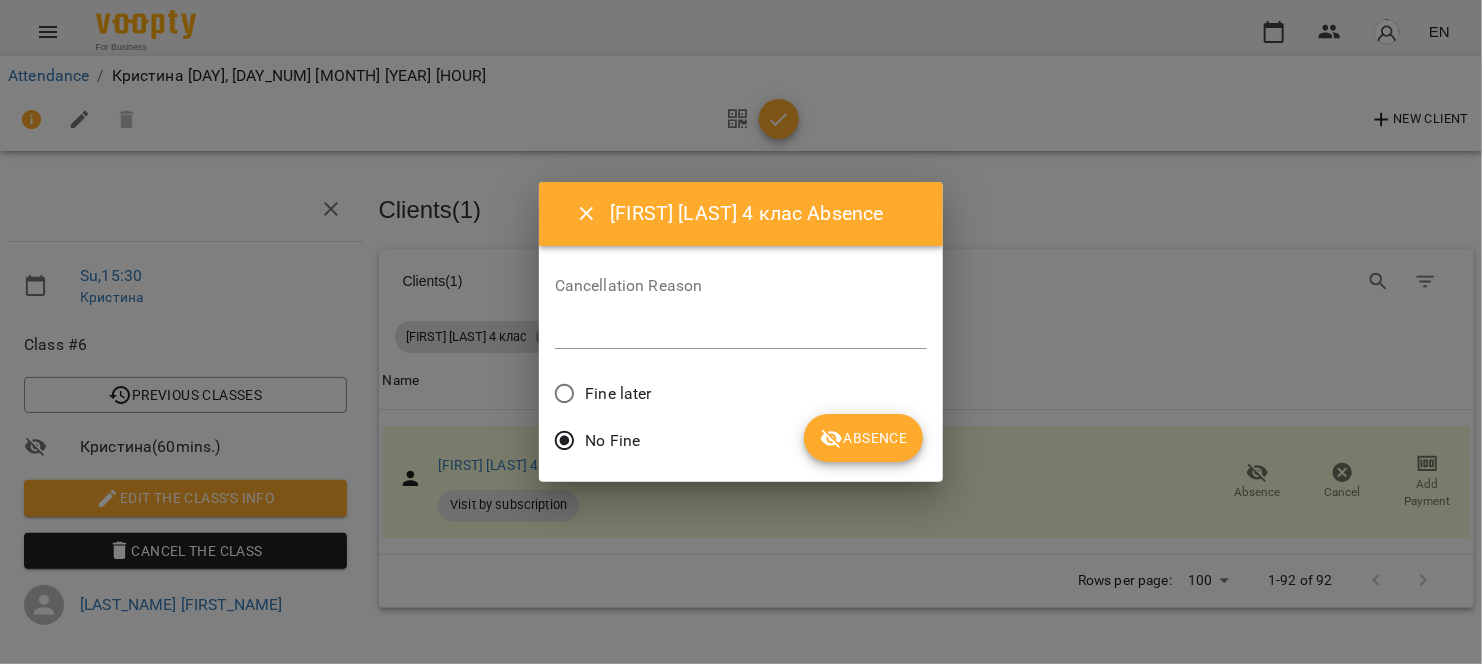 click on "Absence" at bounding box center (863, 438) 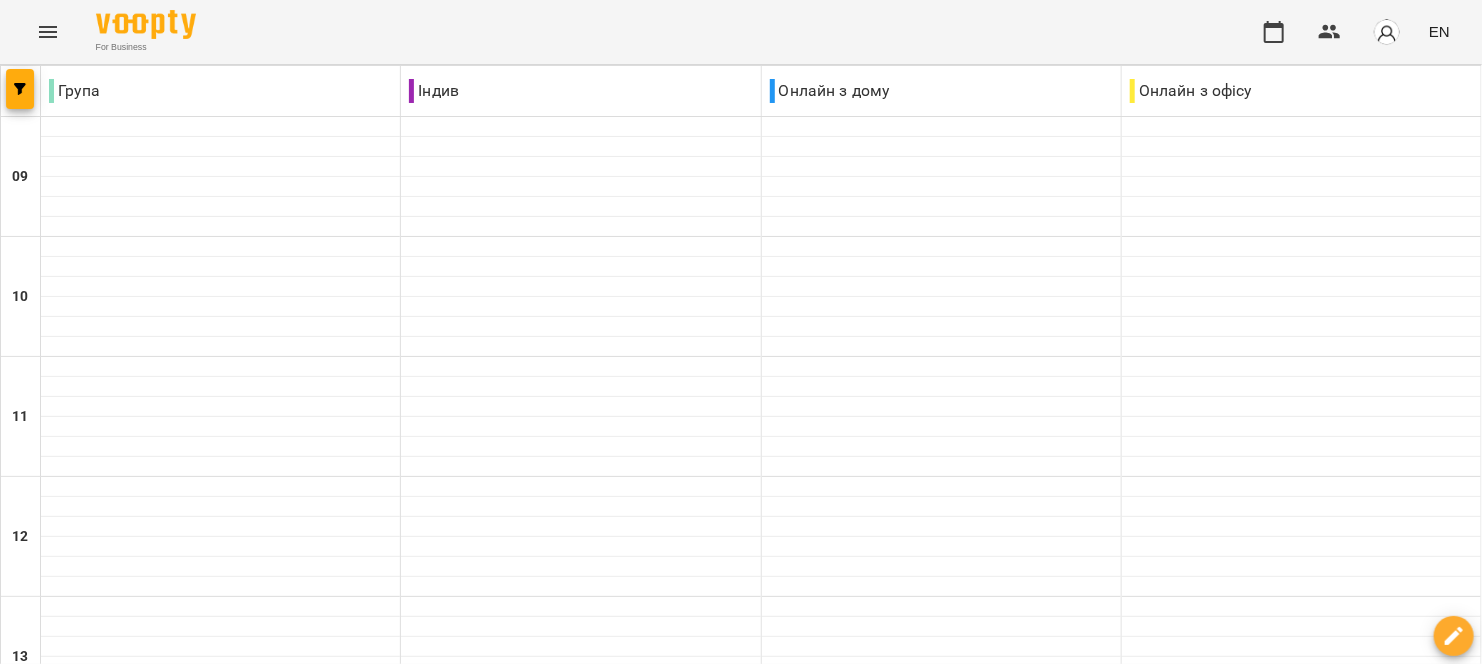 click at bounding box center (1387, 32) 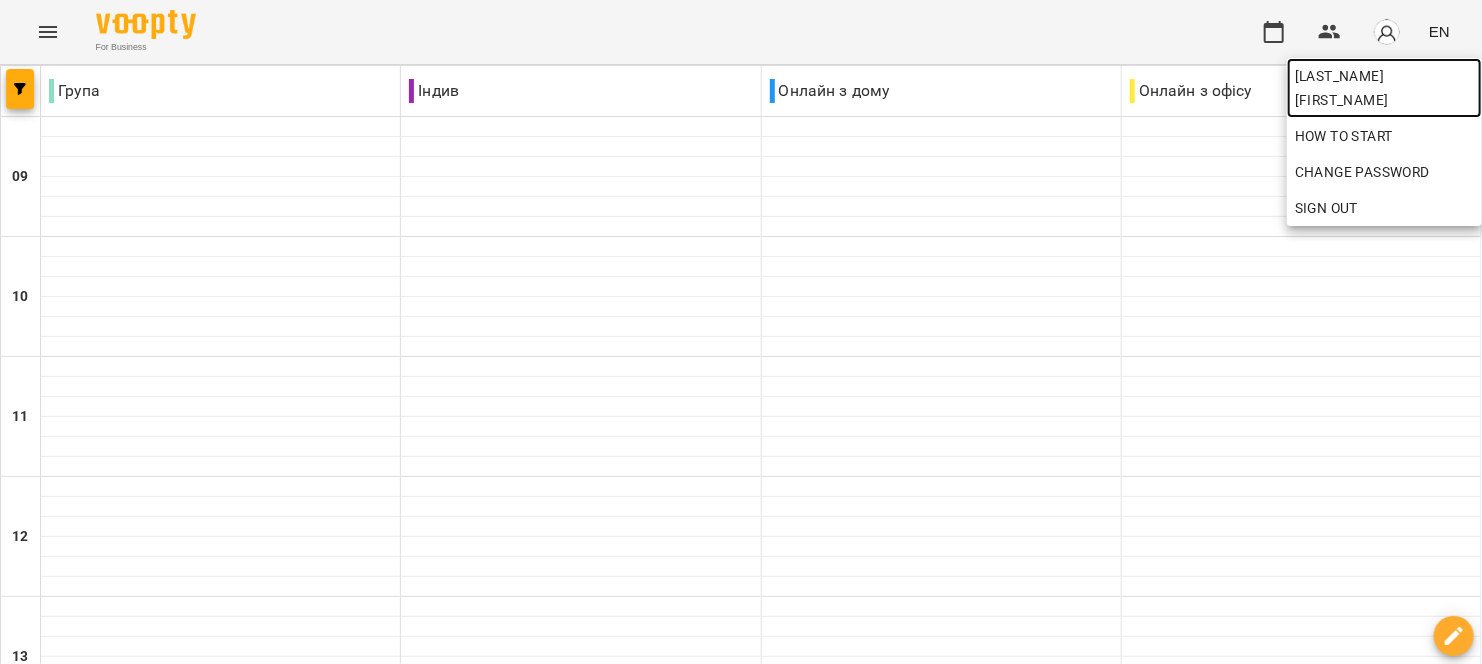 click on "[LAST_NAME] [FIRST_NAME]" at bounding box center (1384, 88) 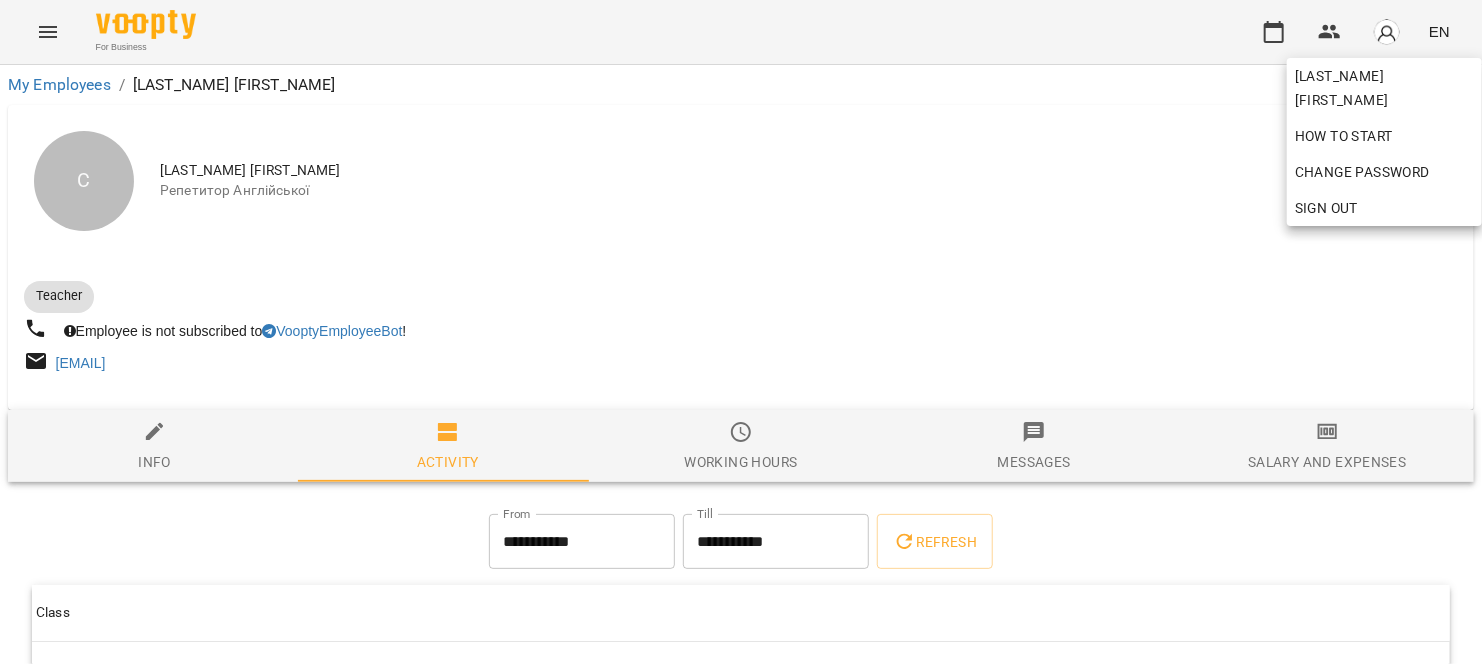 click at bounding box center [741, 332] 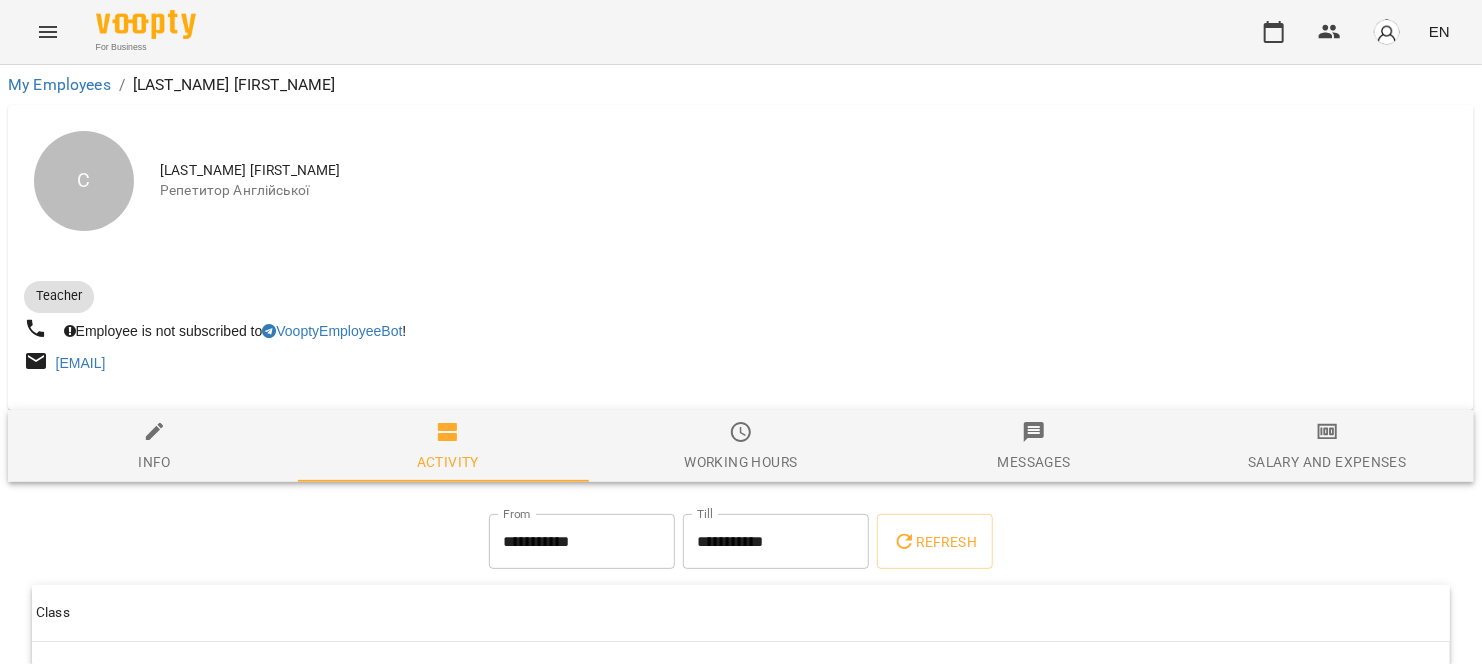click on "Salary and Expenses" at bounding box center [1327, 447] 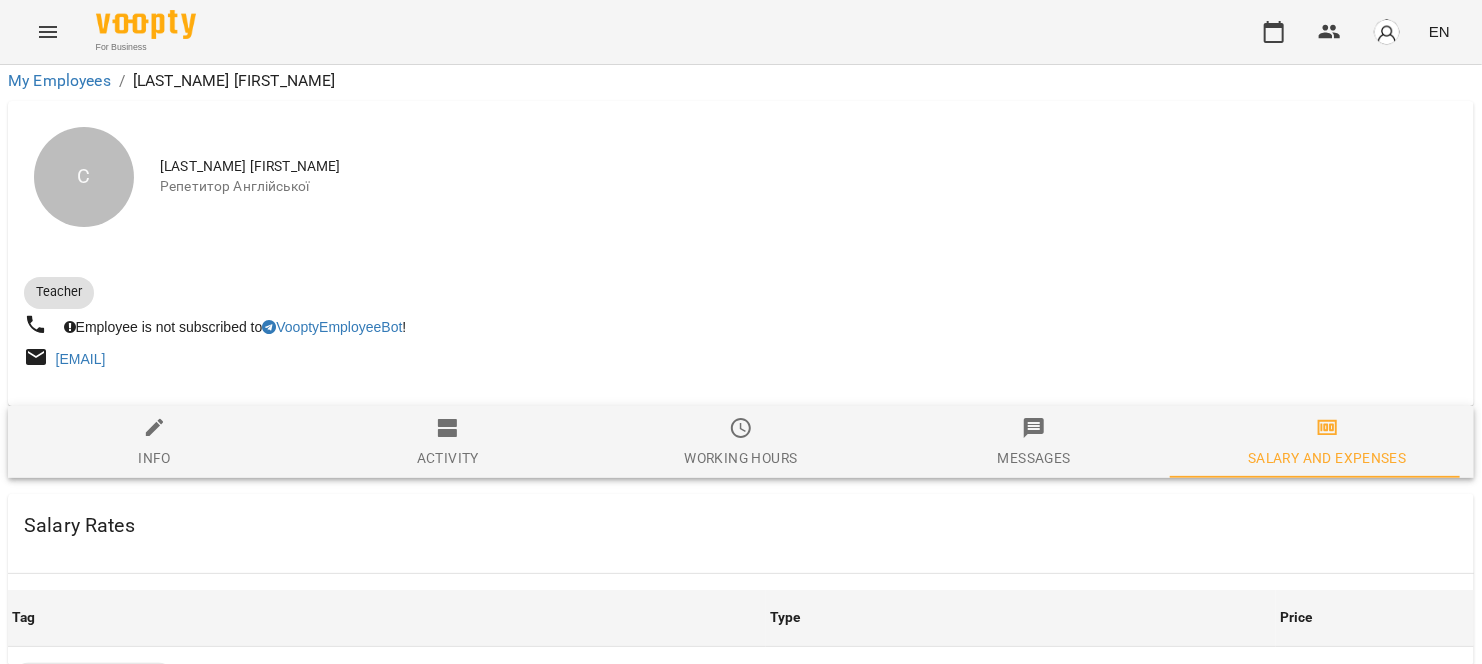 scroll, scrollTop: 1202, scrollLeft: 0, axis: vertical 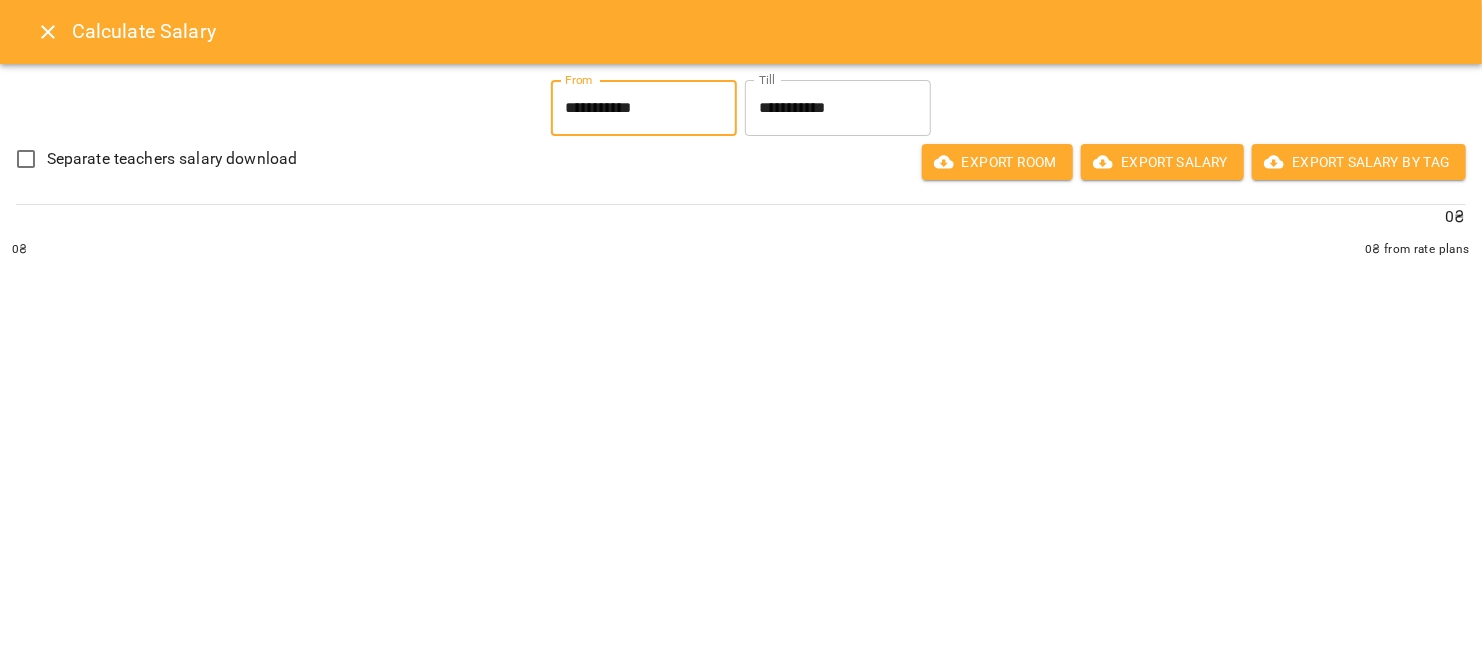 click on "**********" at bounding box center (644, 108) 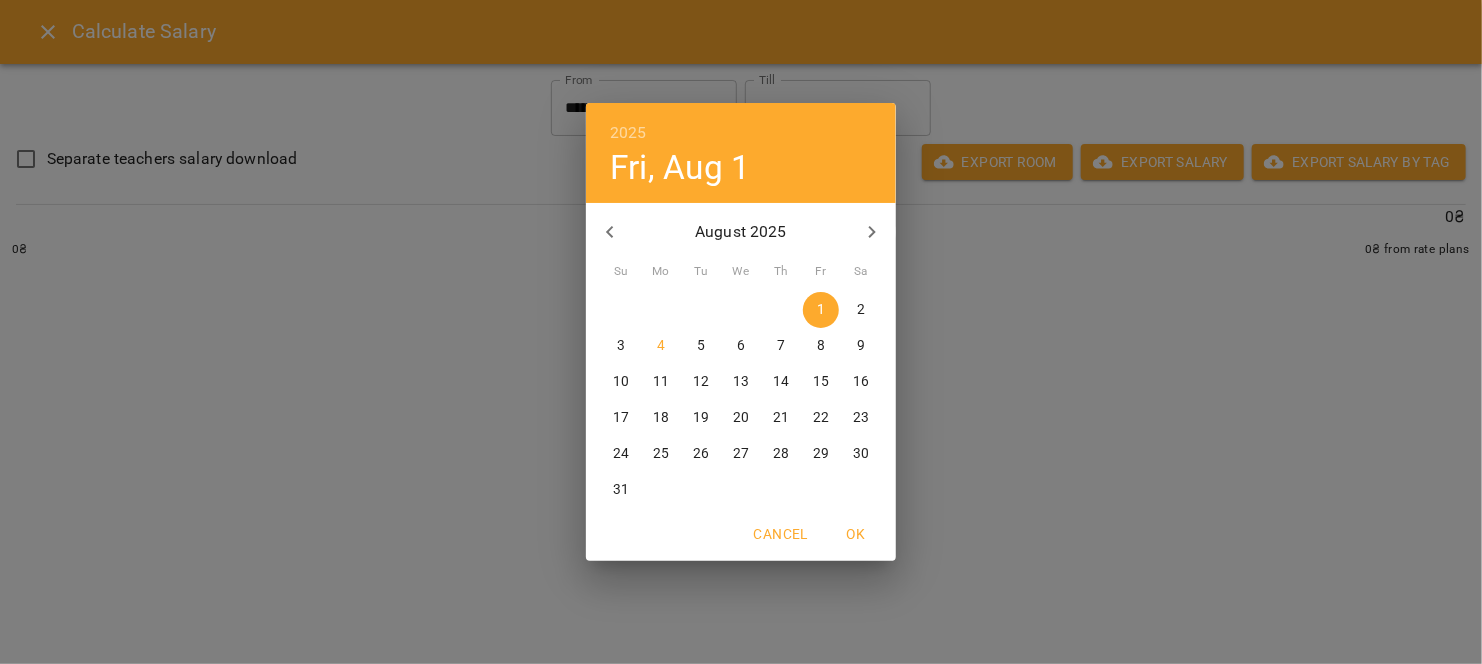 click 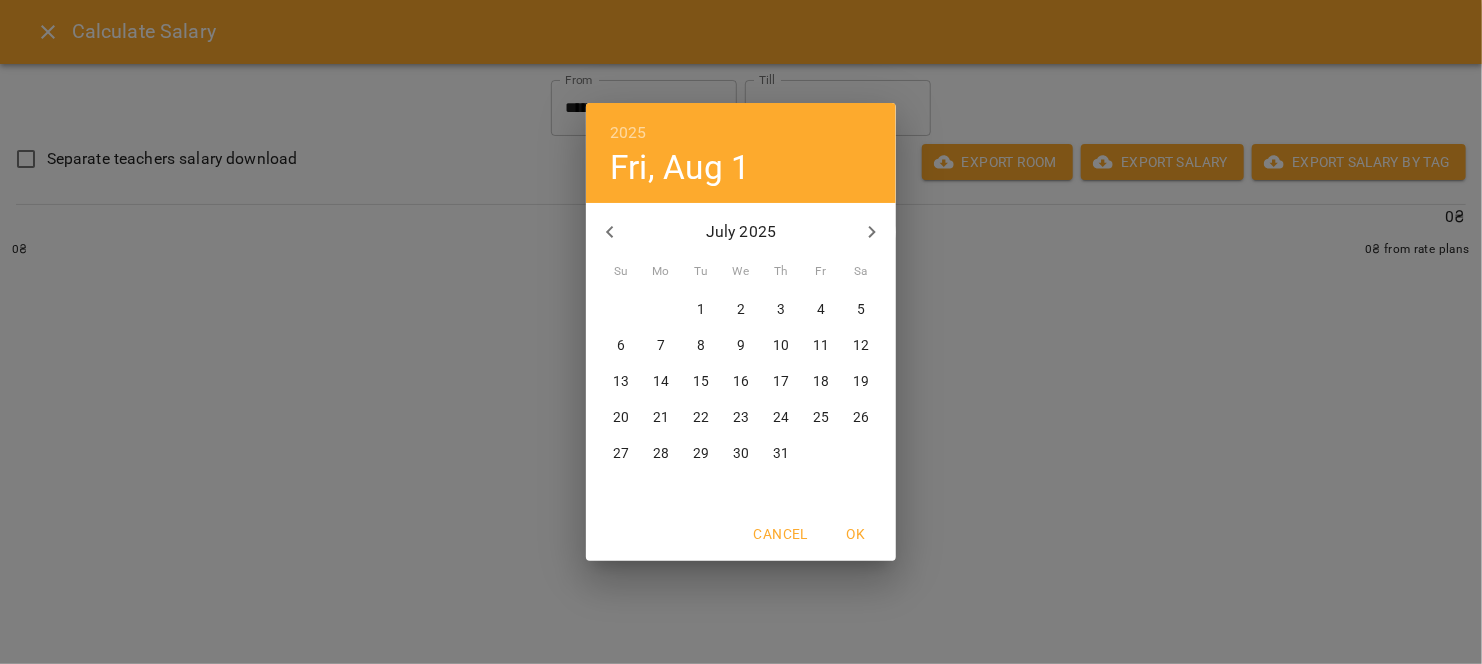 click on "28" at bounding box center [661, 454] 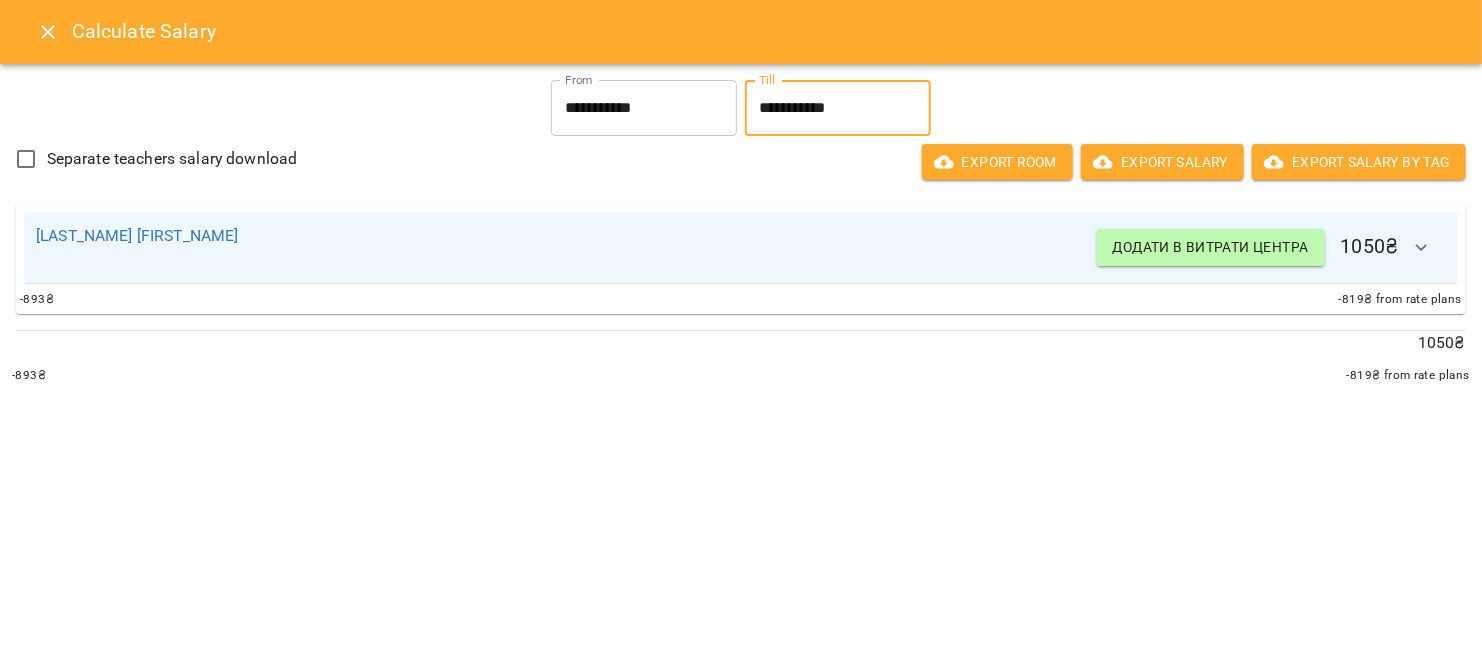 click on "**********" at bounding box center [838, 108] 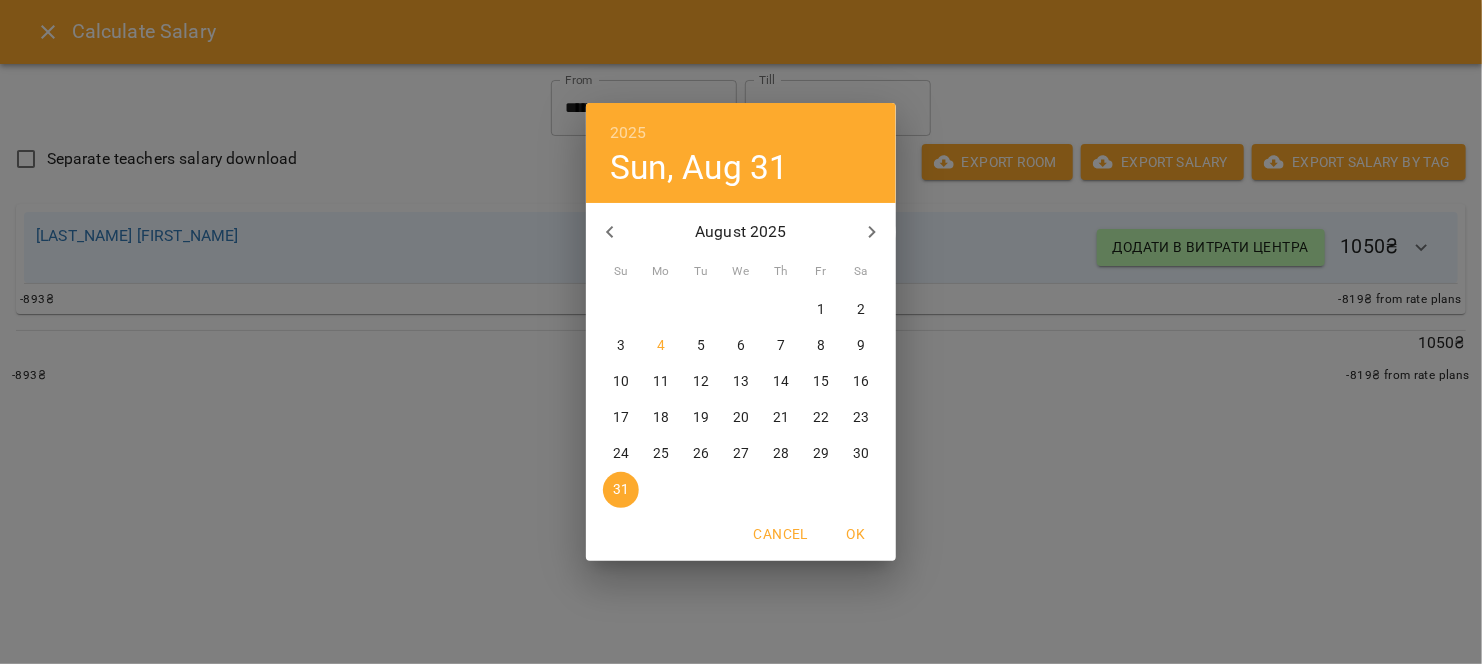 click on "[YEAR] [DAY] [MONTH] [YEAR] [MONTH] [YEAR] [DAY] [DAY] [DAY] [DAY] [DAY] [DAY] [DAY] [DAY] [DAY] [DAY] [DAY] [DAY] [DAY] [DAY] [DAY] [DAY] [DAY] [DAY] [DAY] [DAY] [DAY] [DAY] [DAY] [DAY] [DAY] [DAY] [DAY] [DAY] [DAY] [DAY] Cancel OK" at bounding box center [741, 332] 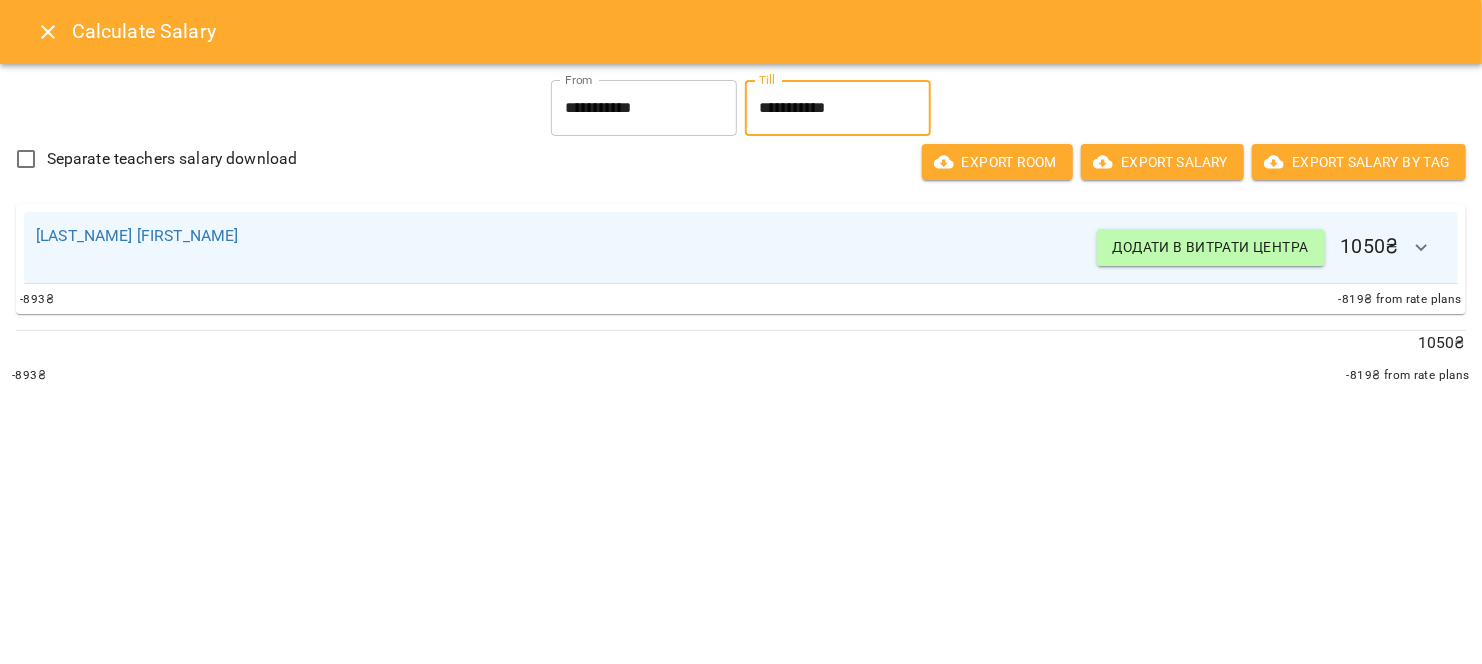 scroll, scrollTop: 1202, scrollLeft: 0, axis: vertical 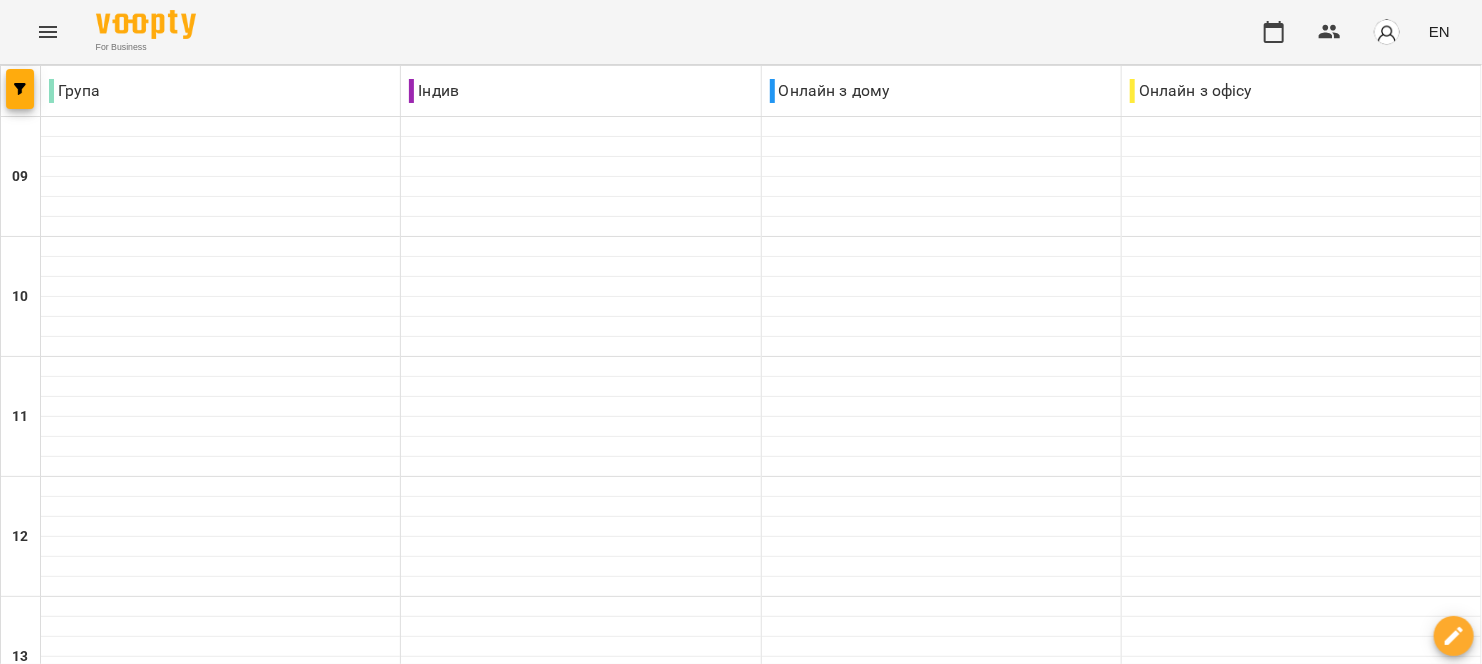 click on "Mon" at bounding box center (44, 1823) 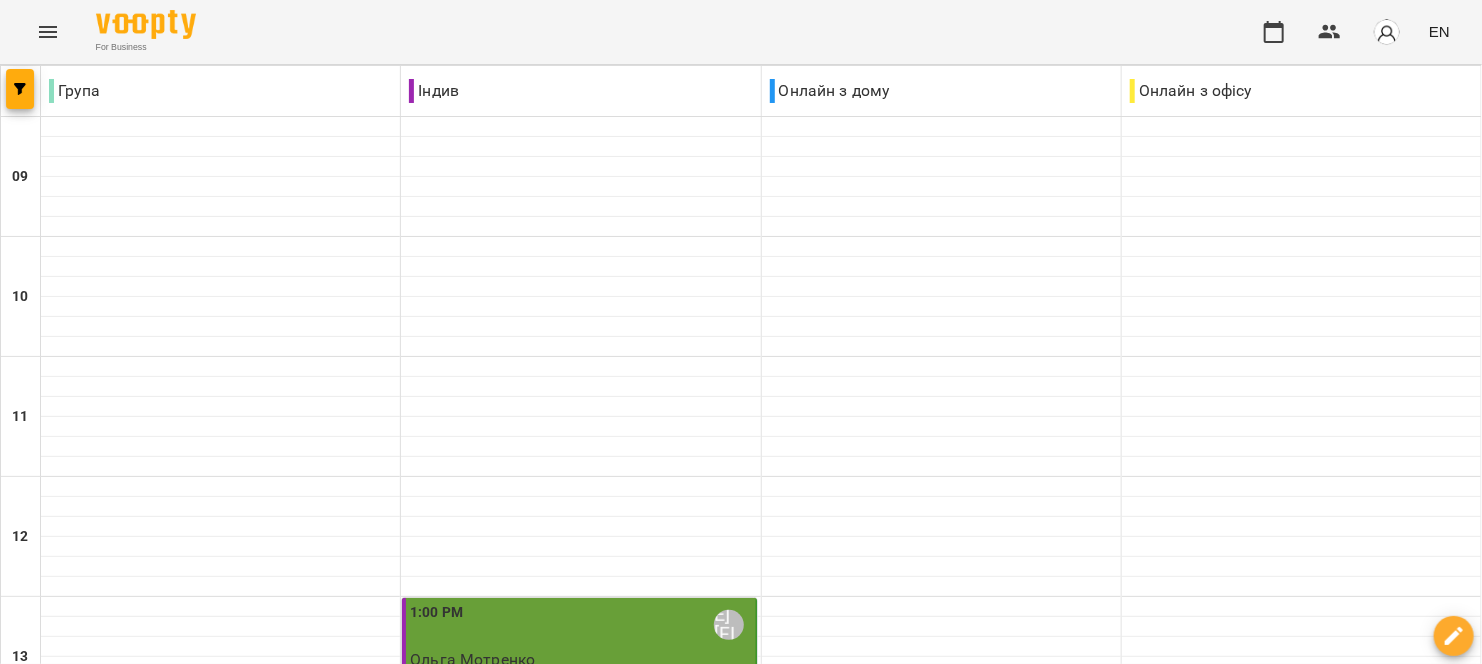 click on "**********" at bounding box center [741, 1863] 